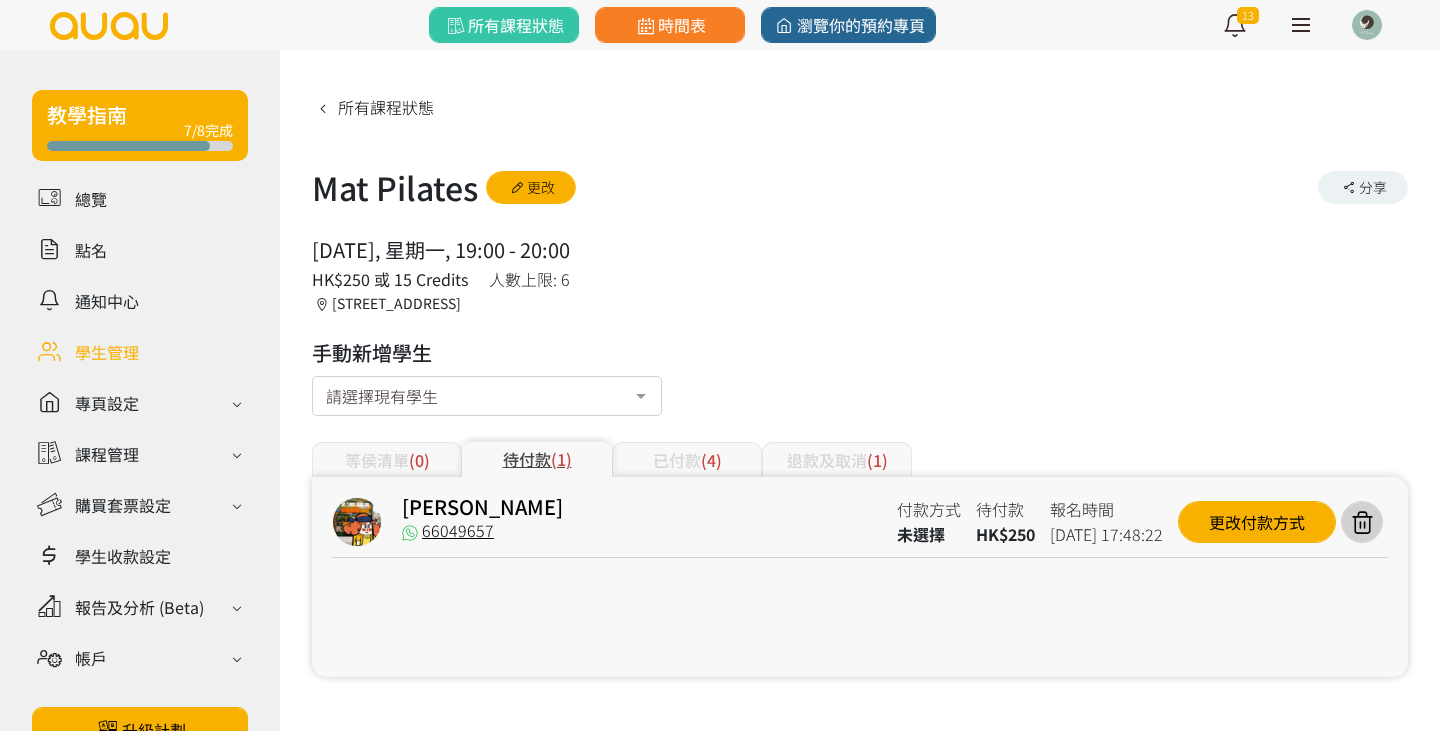 scroll, scrollTop: 0, scrollLeft: 0, axis: both 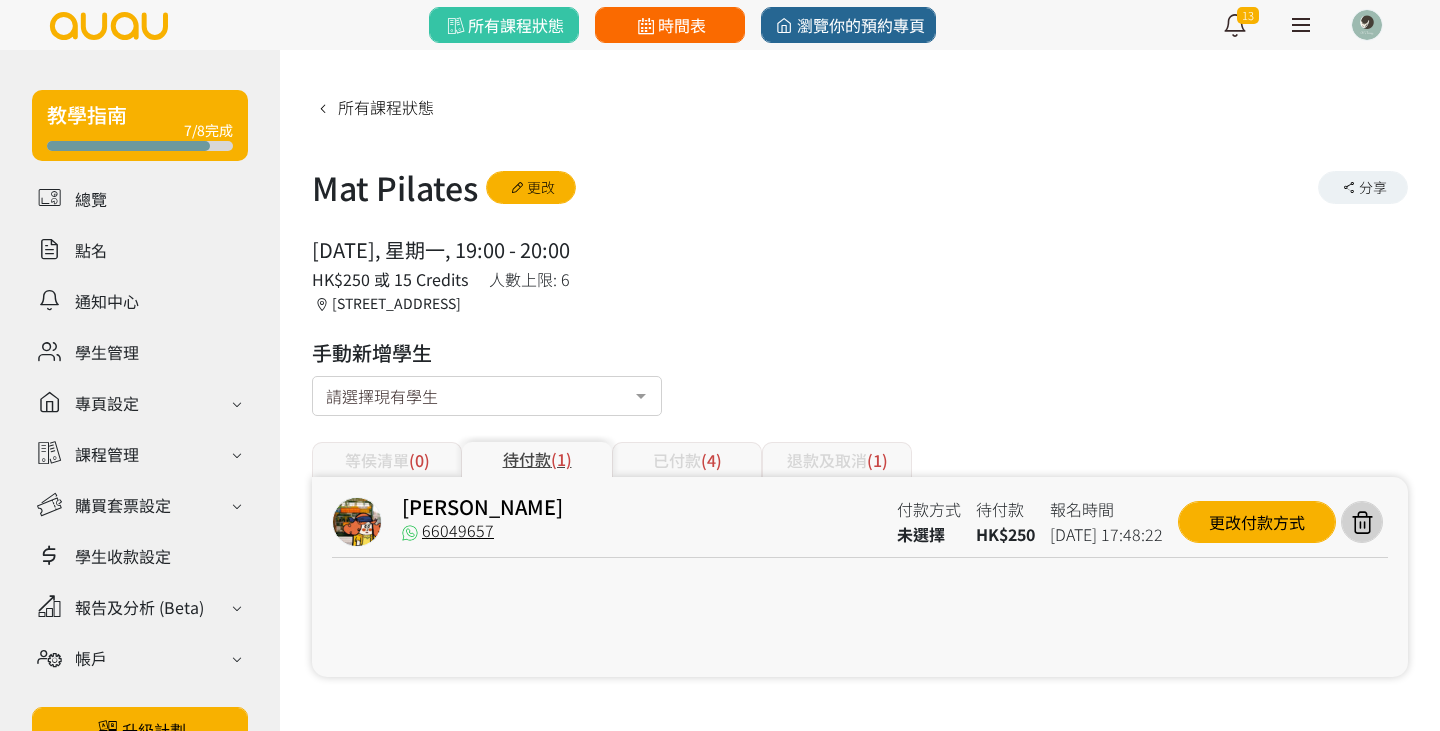 click on "時間表" at bounding box center [670, 25] 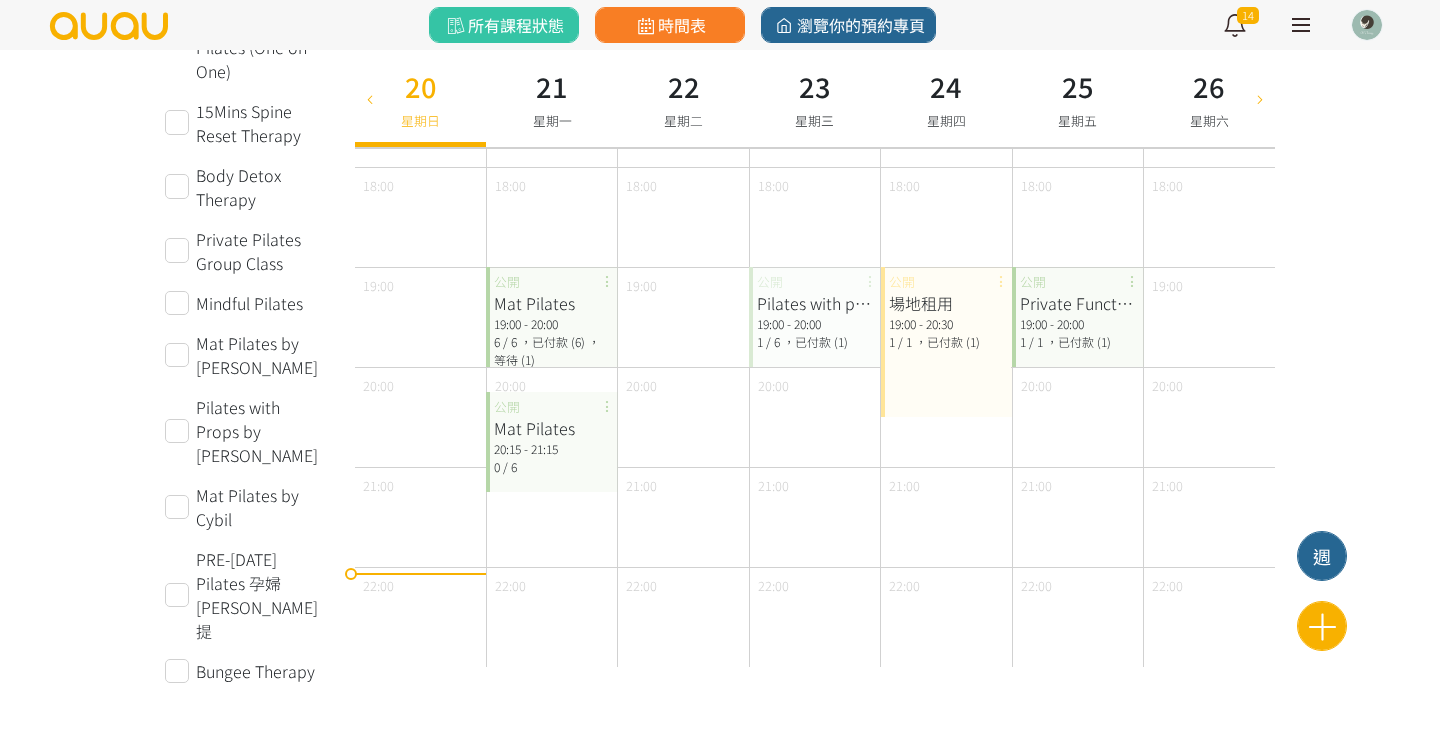 scroll, scrollTop: 971, scrollLeft: 0, axis: vertical 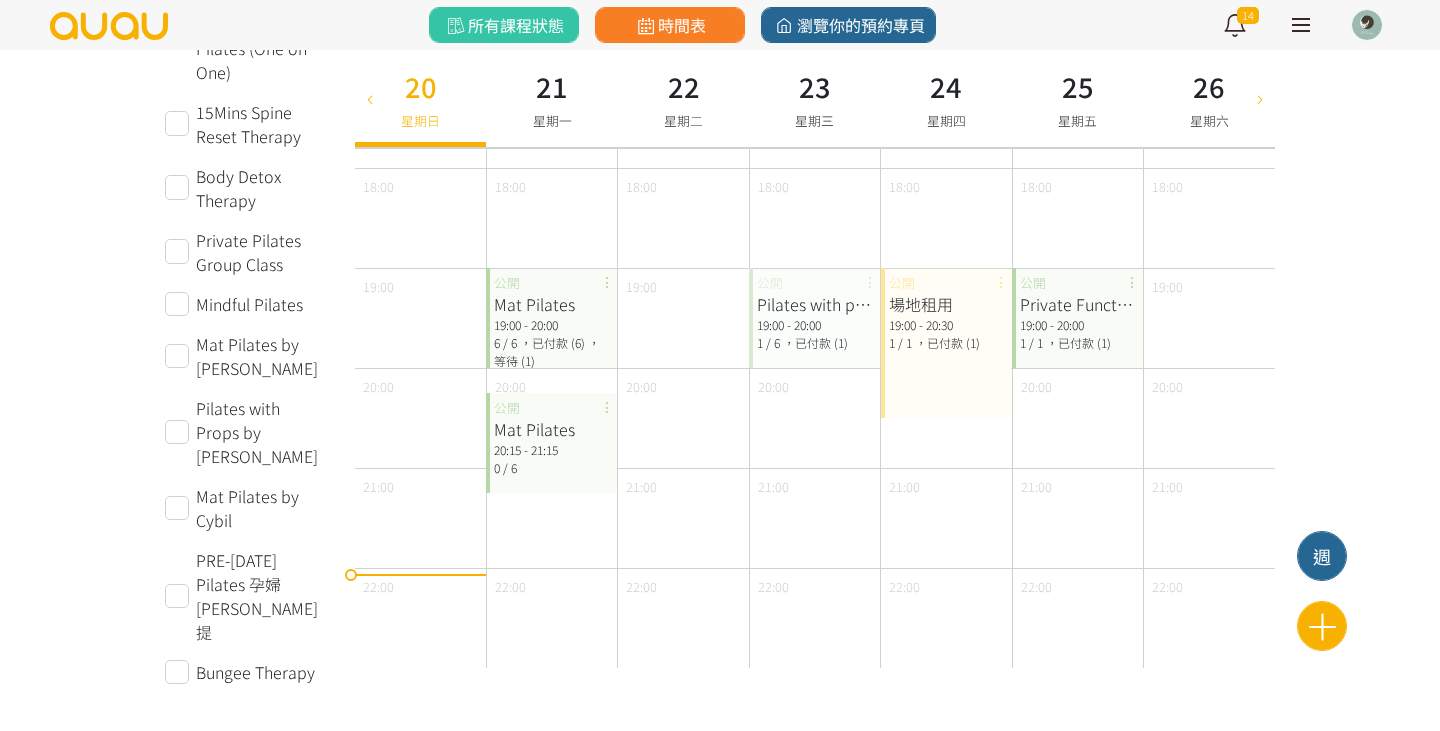 click on "19:00 -
20:00" at bounding box center [551, 325] 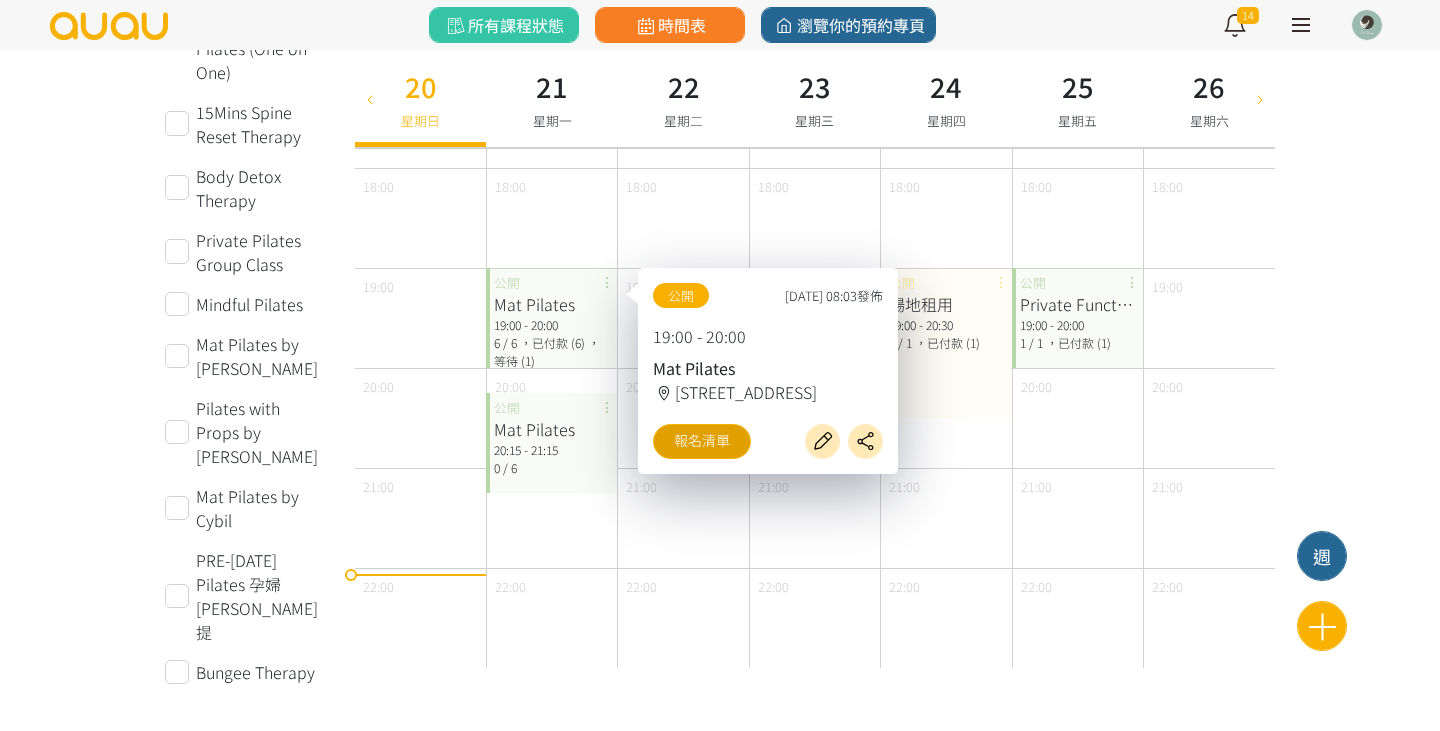 click on "報名清單" at bounding box center [702, 441] 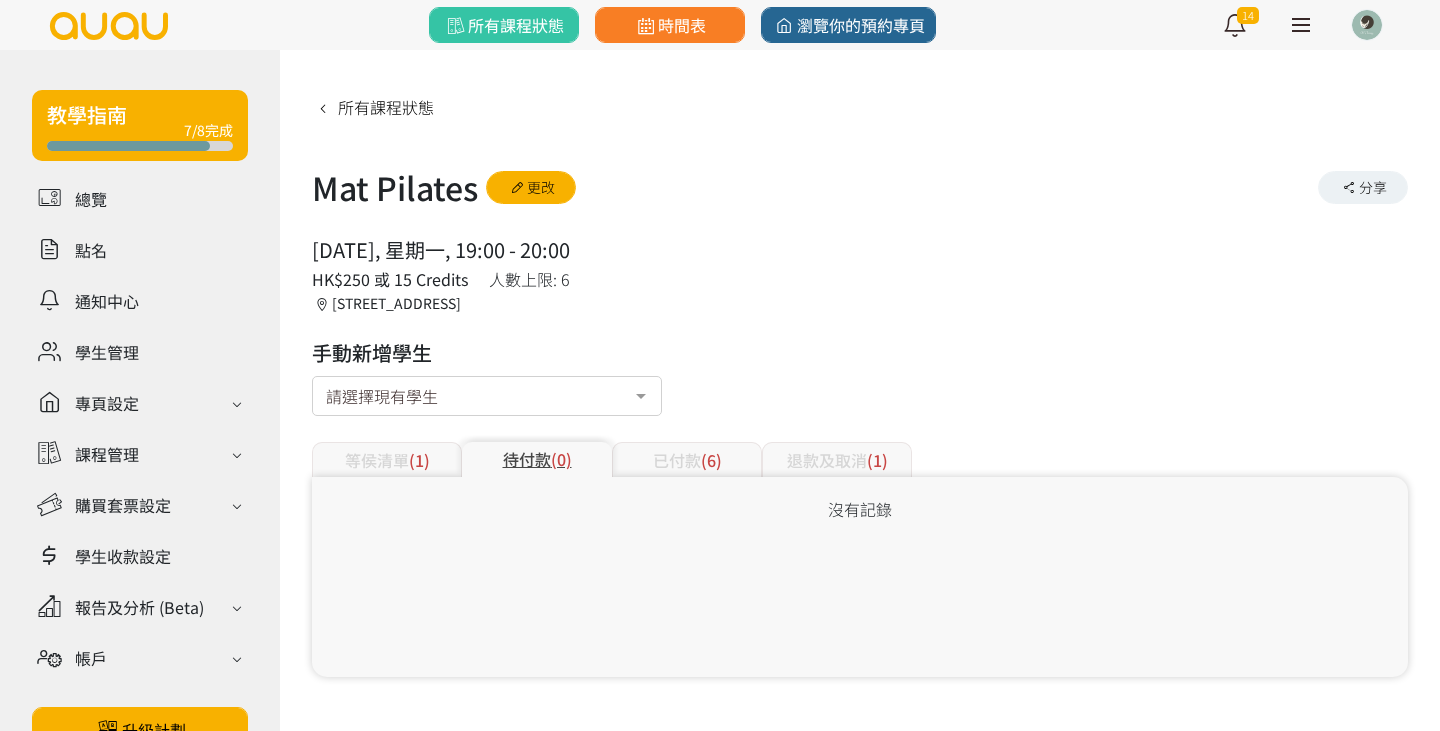 scroll, scrollTop: 0, scrollLeft: 0, axis: both 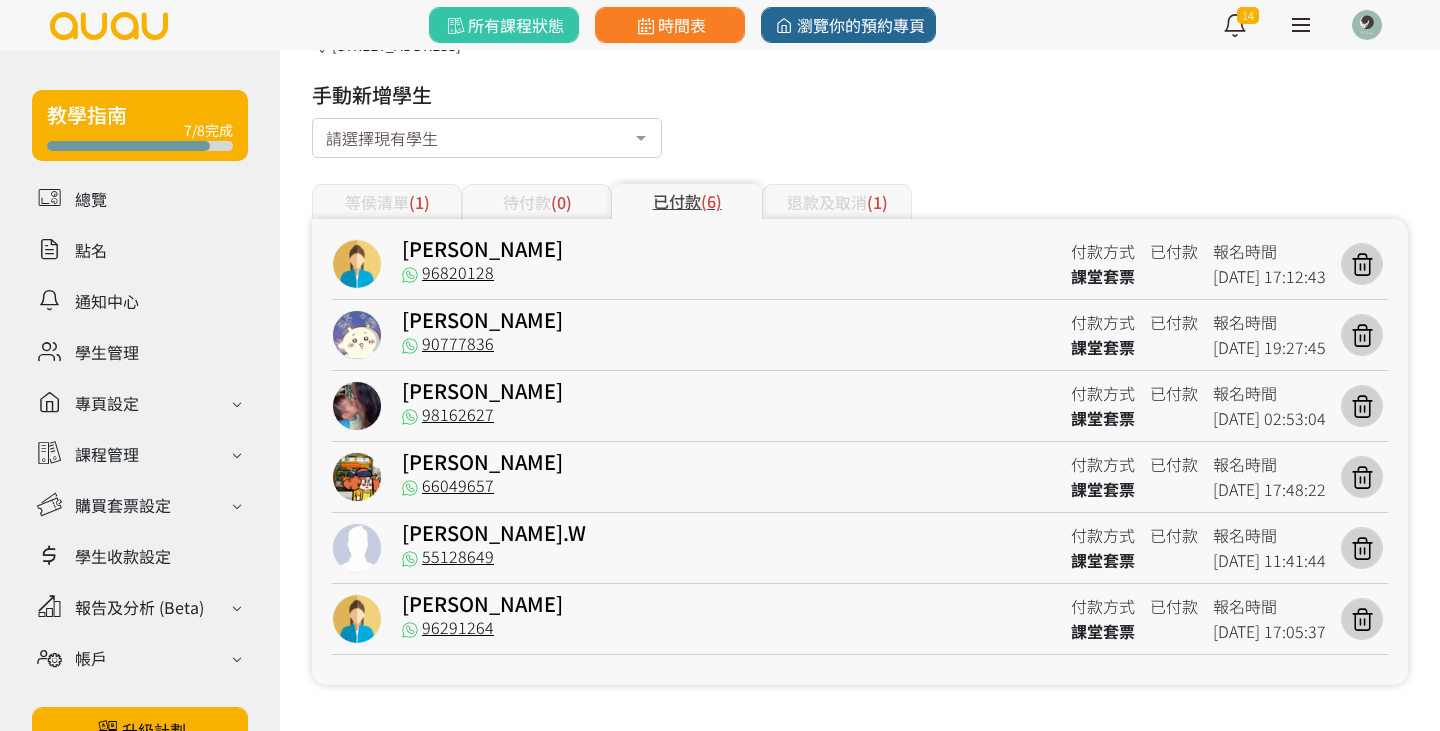 click on "等侯清單 (1)" at bounding box center [387, 201] 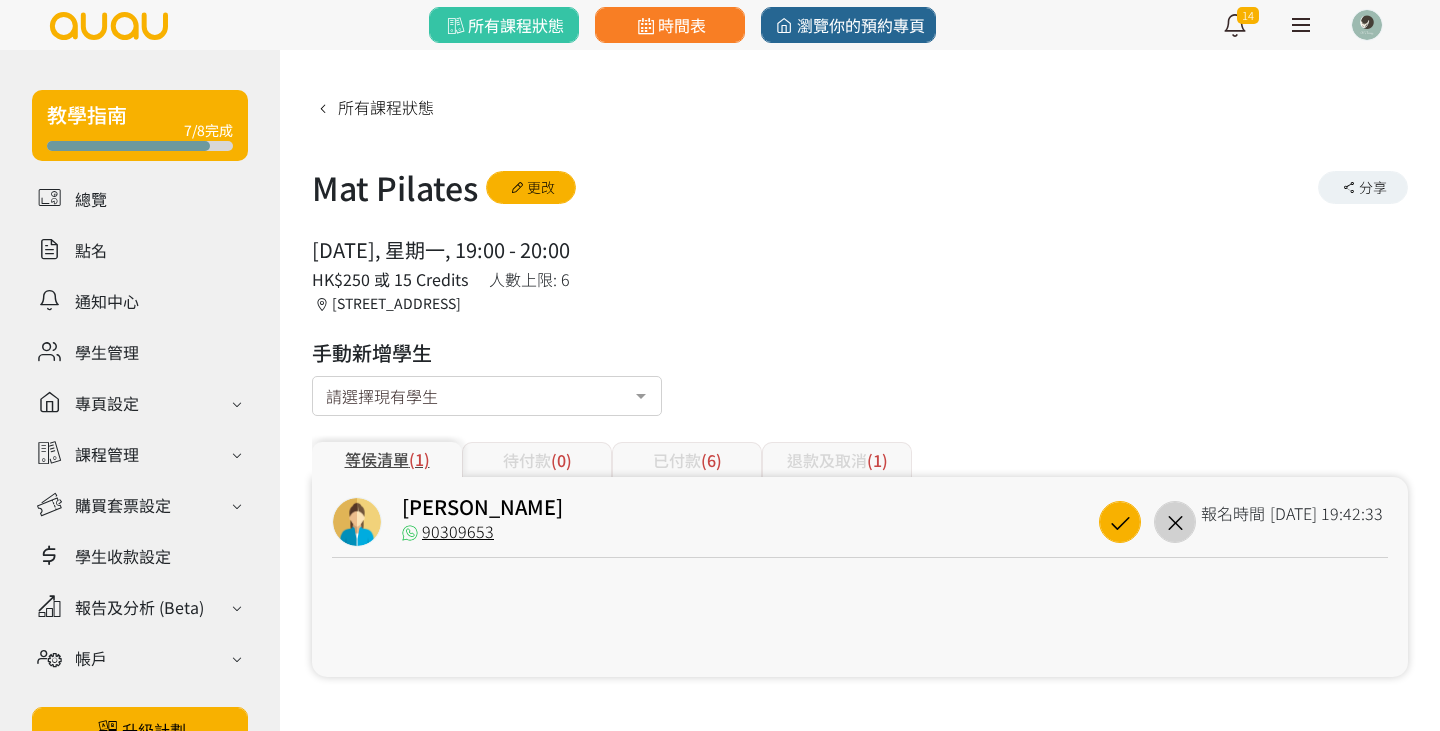 click on "已付款 (6)" at bounding box center (687, 459) 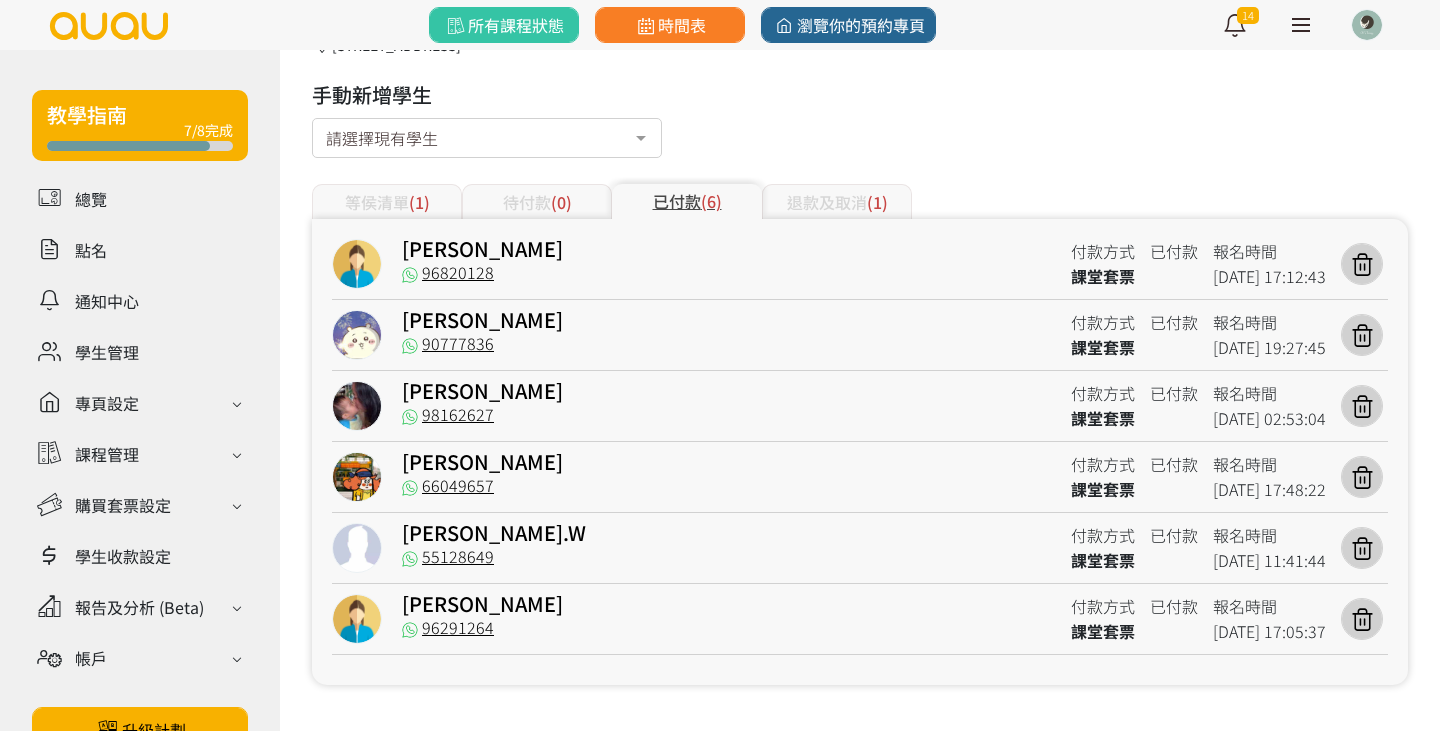 scroll, scrollTop: 258, scrollLeft: 0, axis: vertical 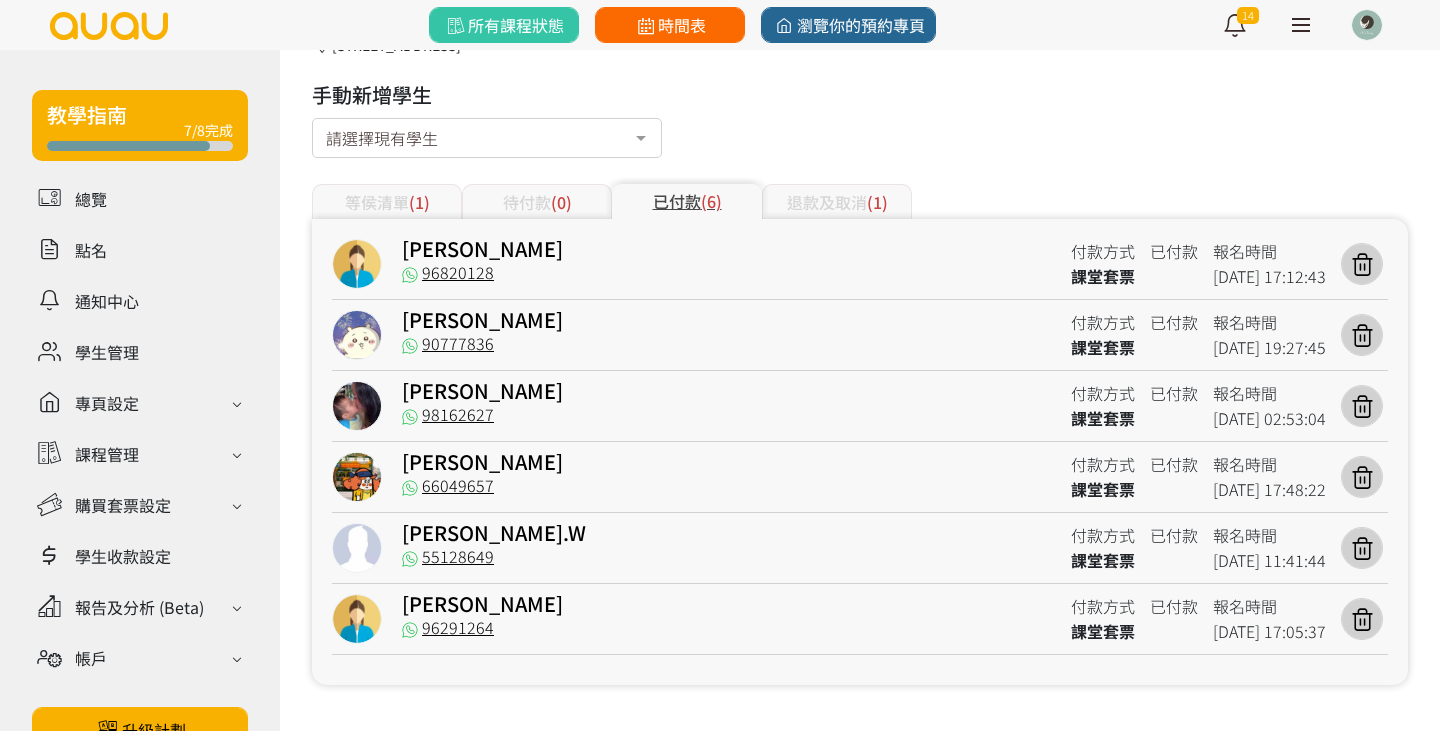 click on "時間表" at bounding box center [670, 25] 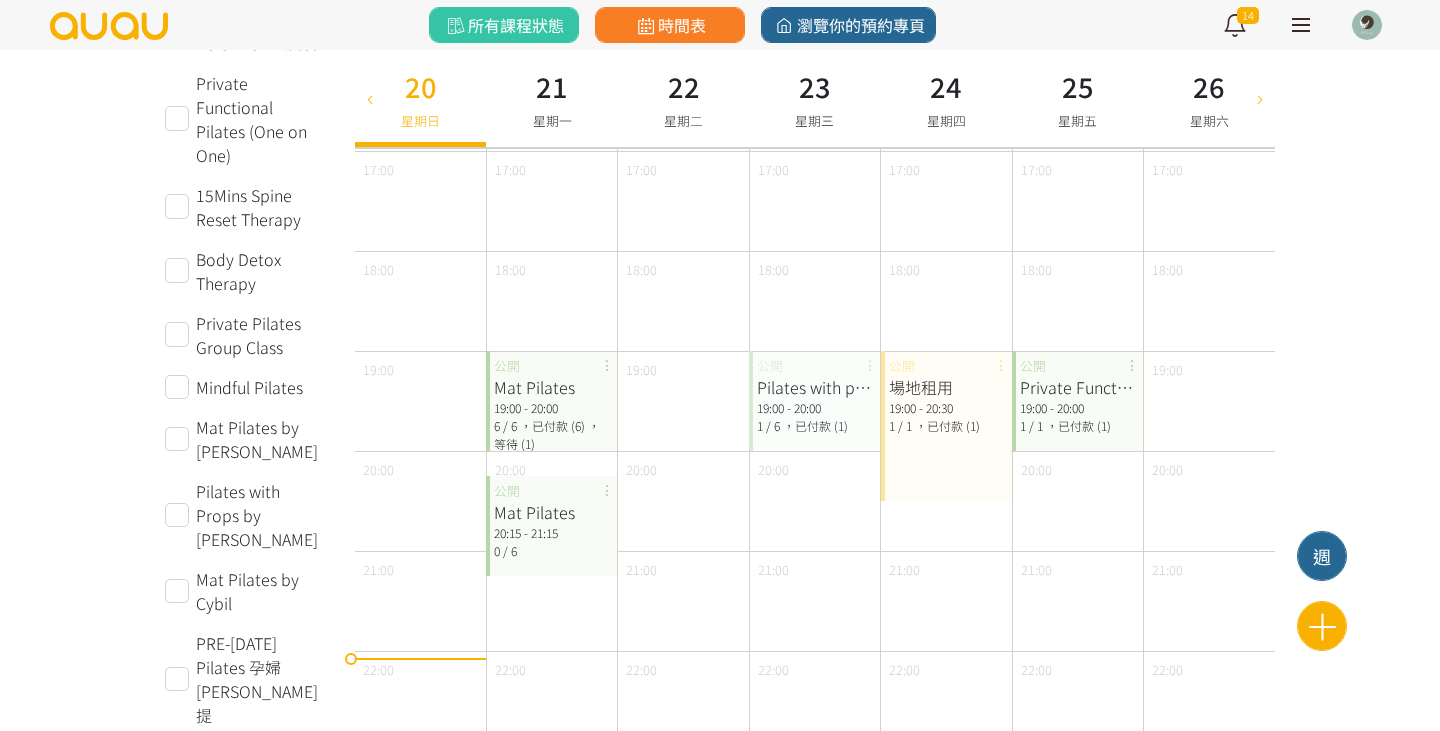 scroll, scrollTop: 883, scrollLeft: 0, axis: vertical 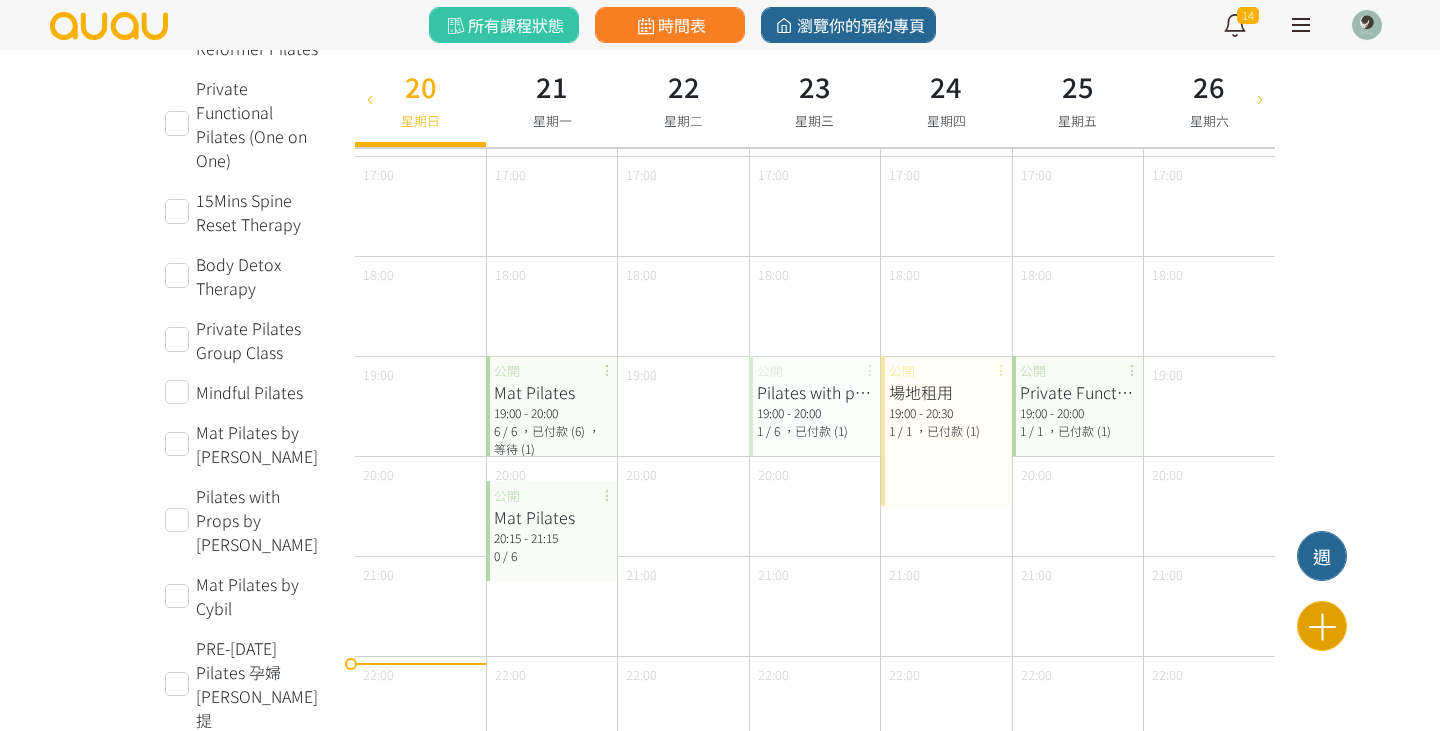click at bounding box center (1322, 626) 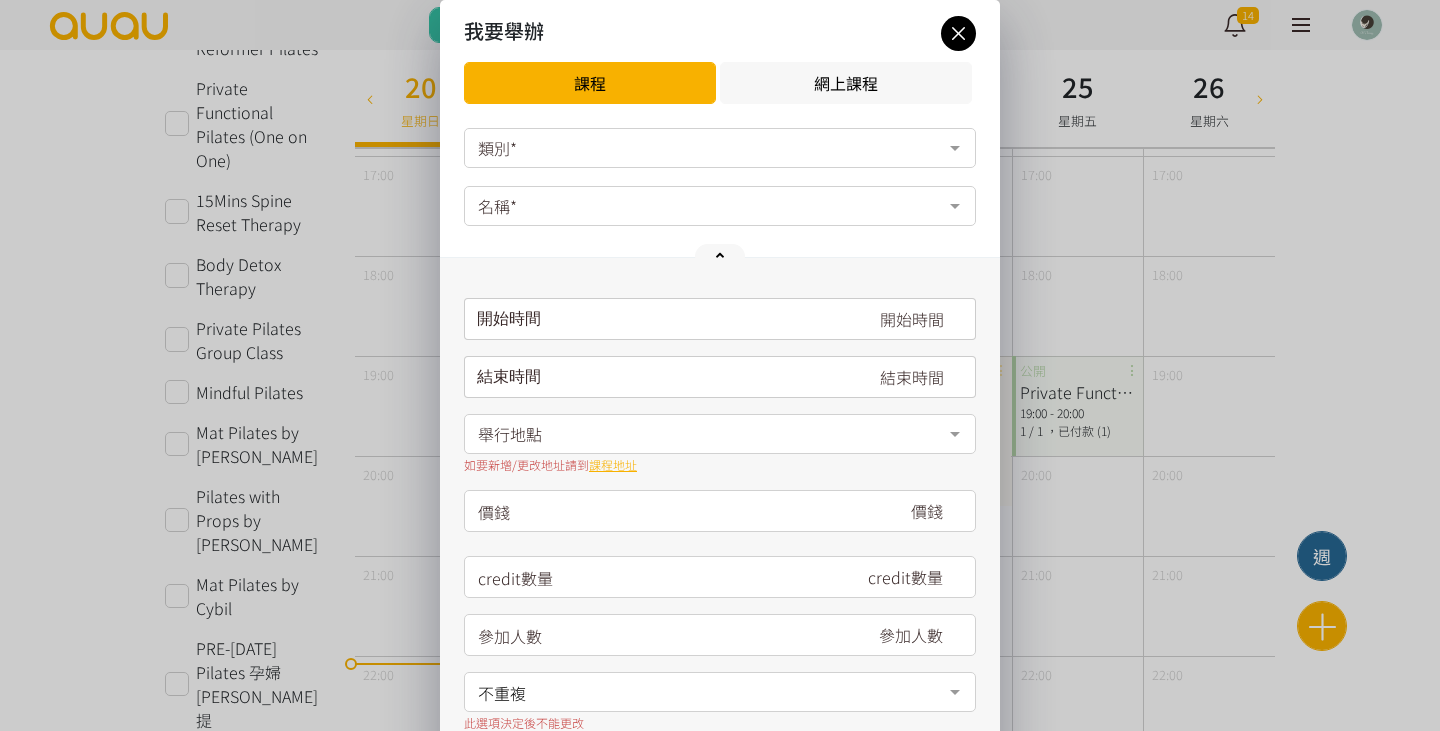 click on "類別*" at bounding box center (720, 148) 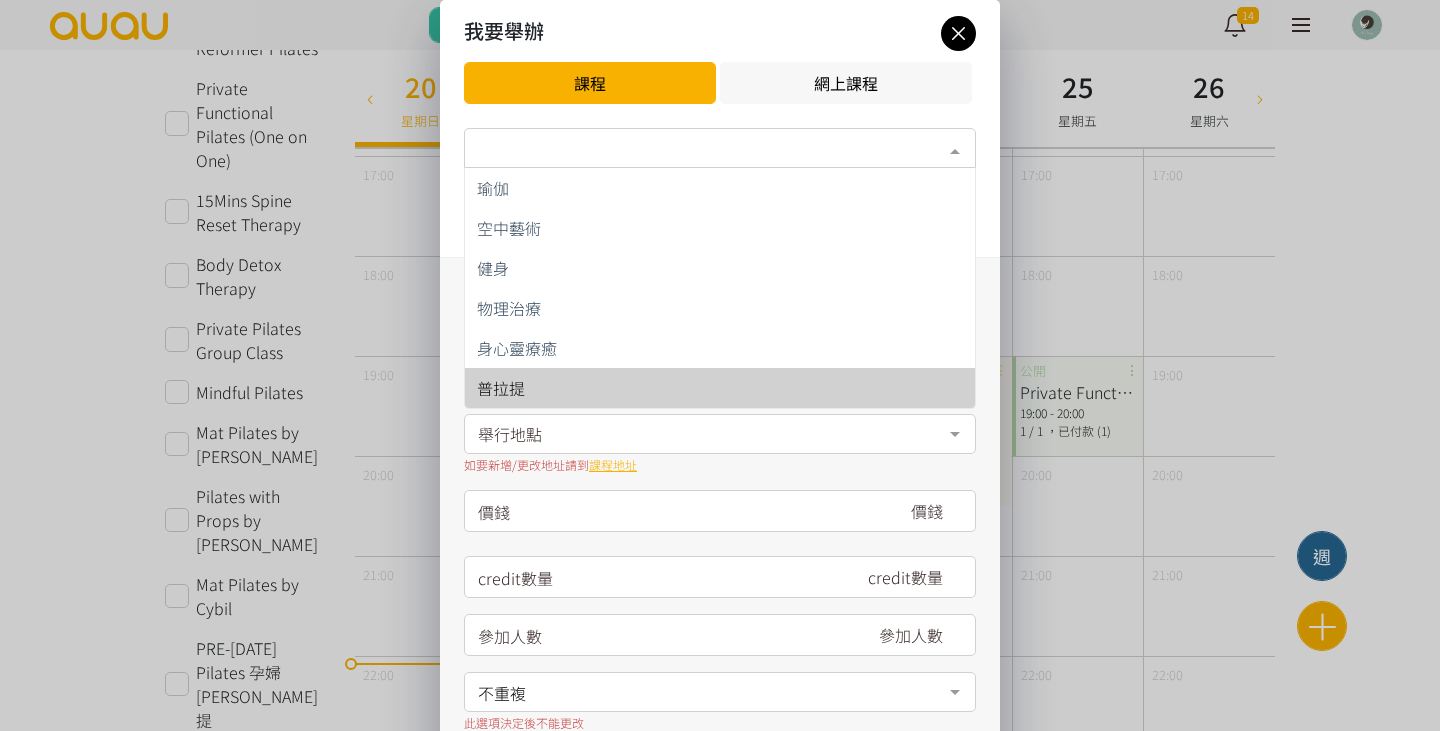 click on "普拉提" at bounding box center (720, 388) 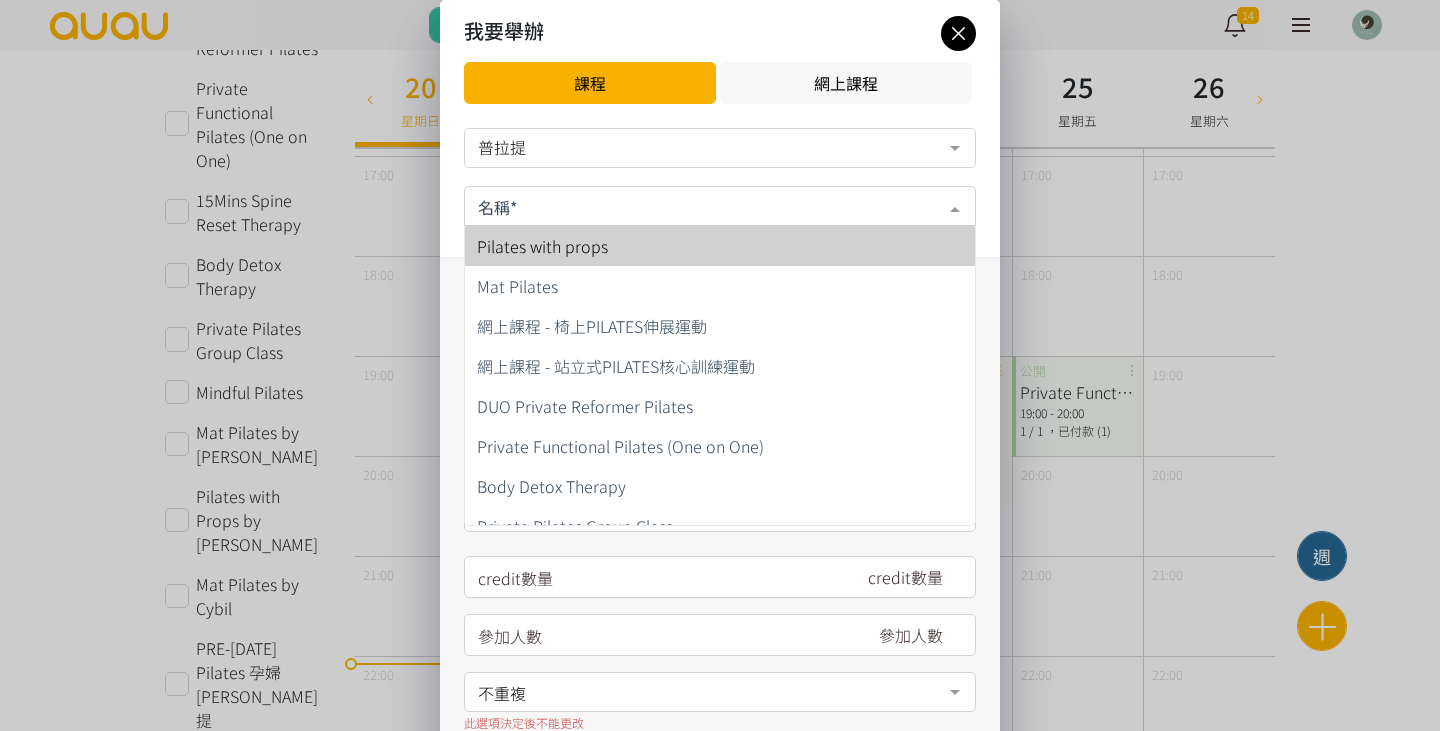 click at bounding box center (720, 206) 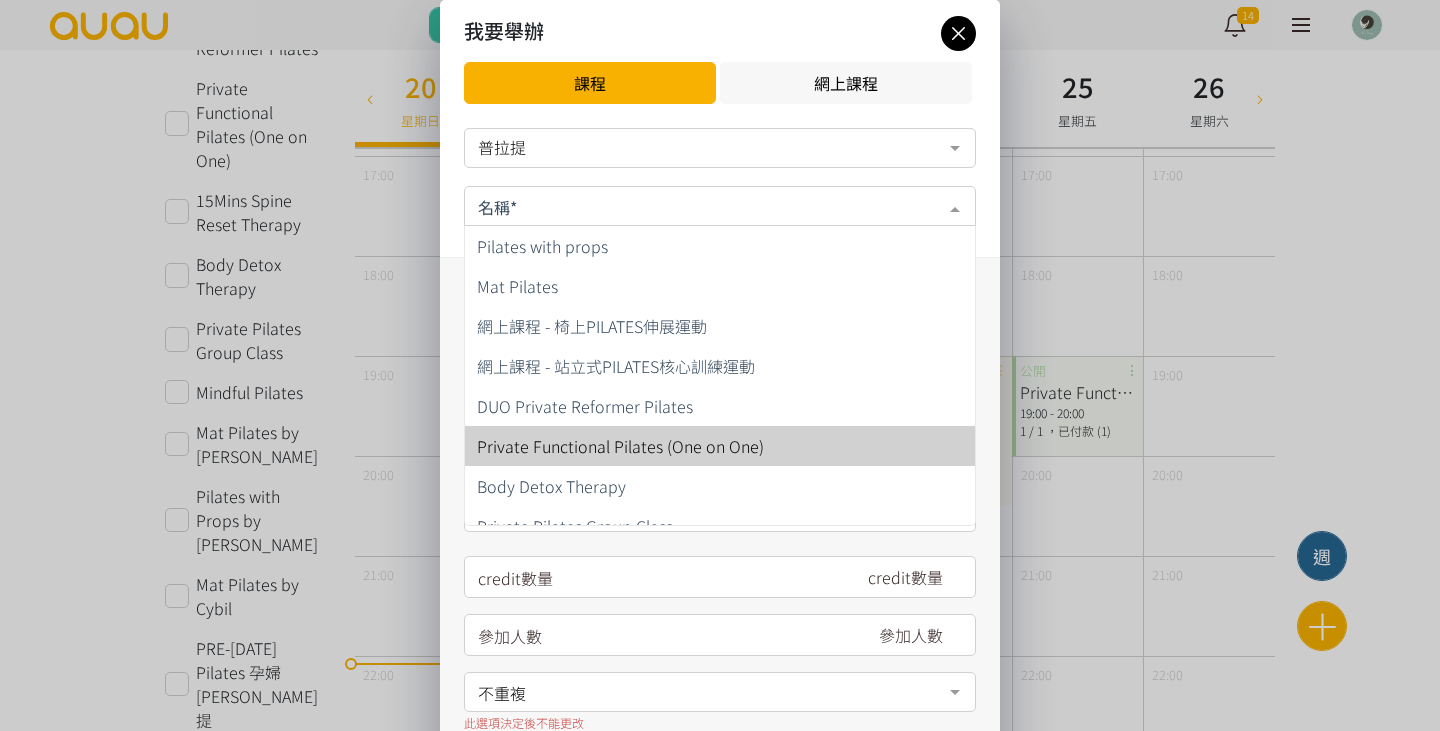 click on "Private Functional Pilates (One on One)" at bounding box center [620, 446] 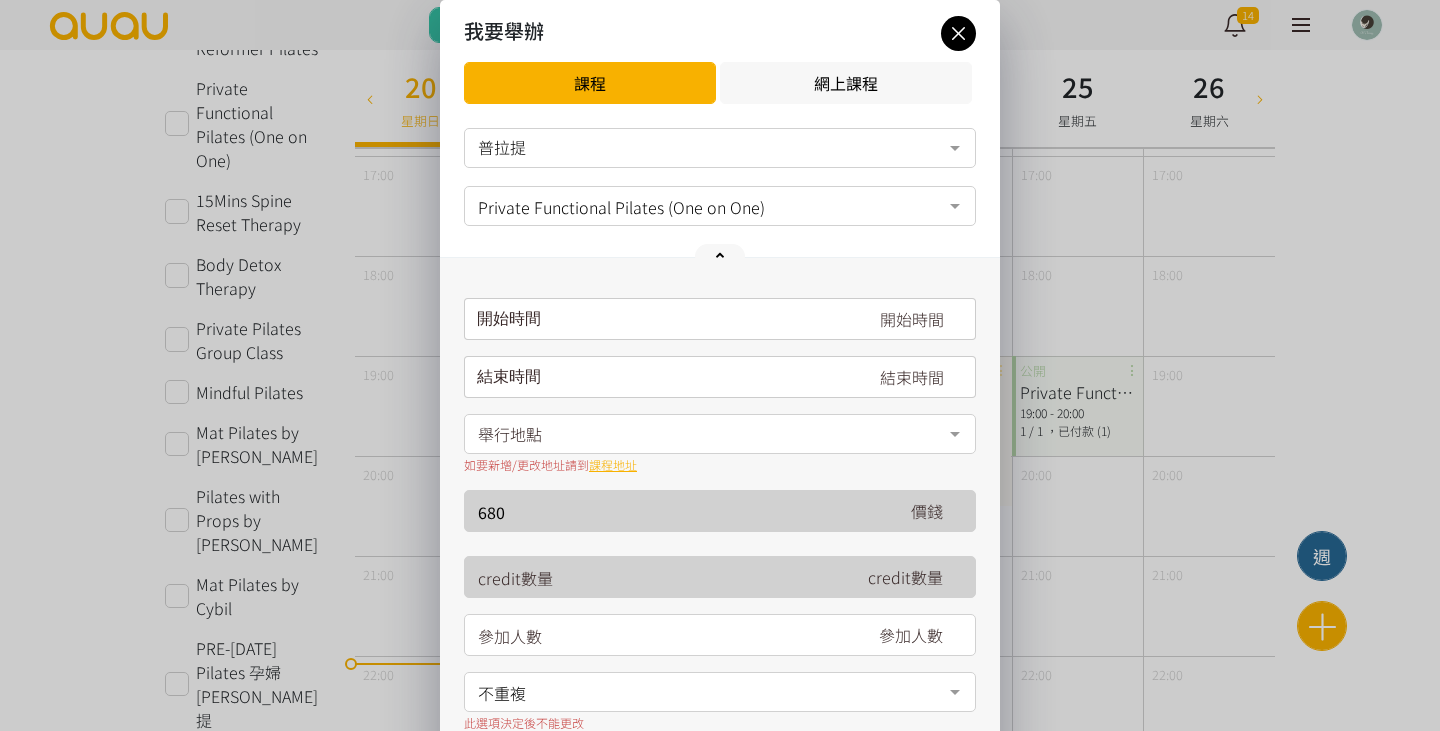 click on "開始時間" at bounding box center (499, 315) 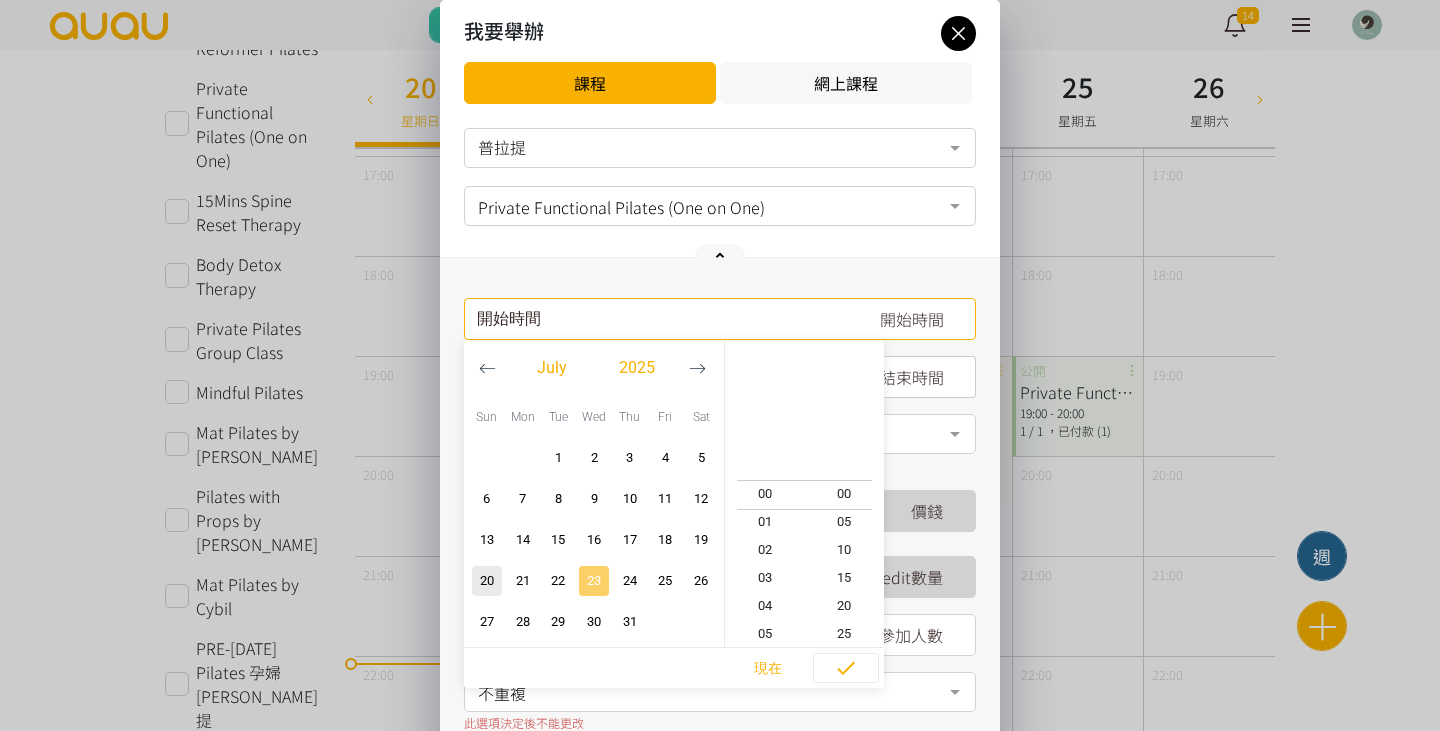 click on "23" at bounding box center (594, 581) 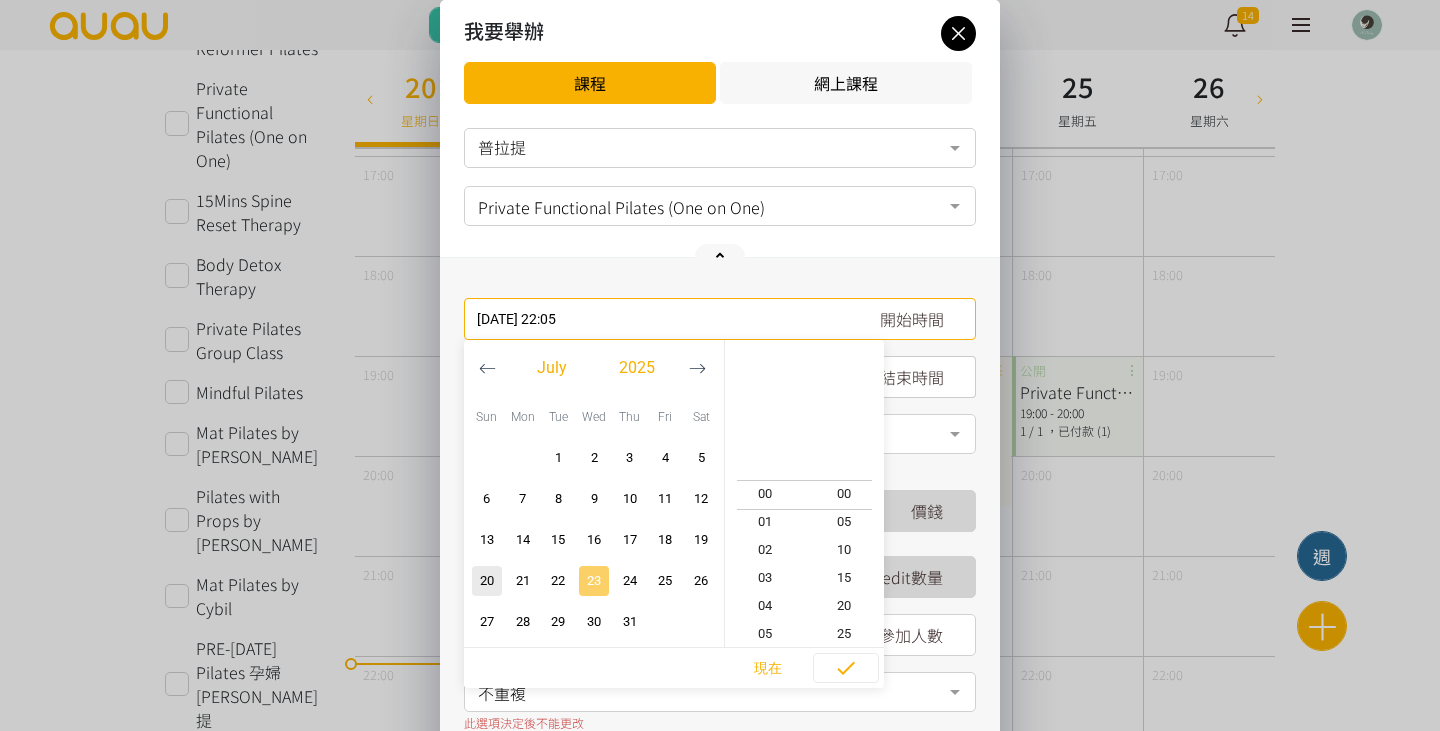 scroll, scrollTop: 616, scrollLeft: 0, axis: vertical 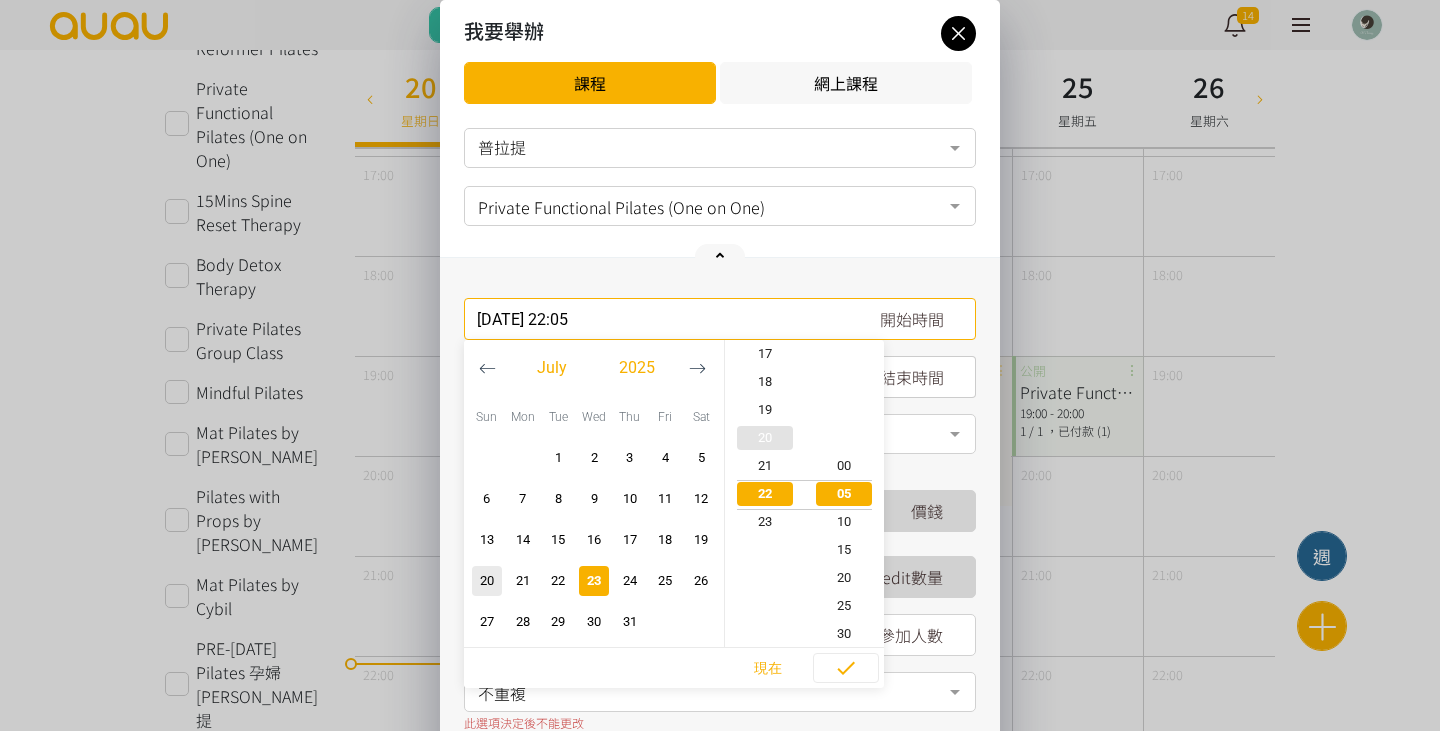 click on "20" at bounding box center (765, 438) 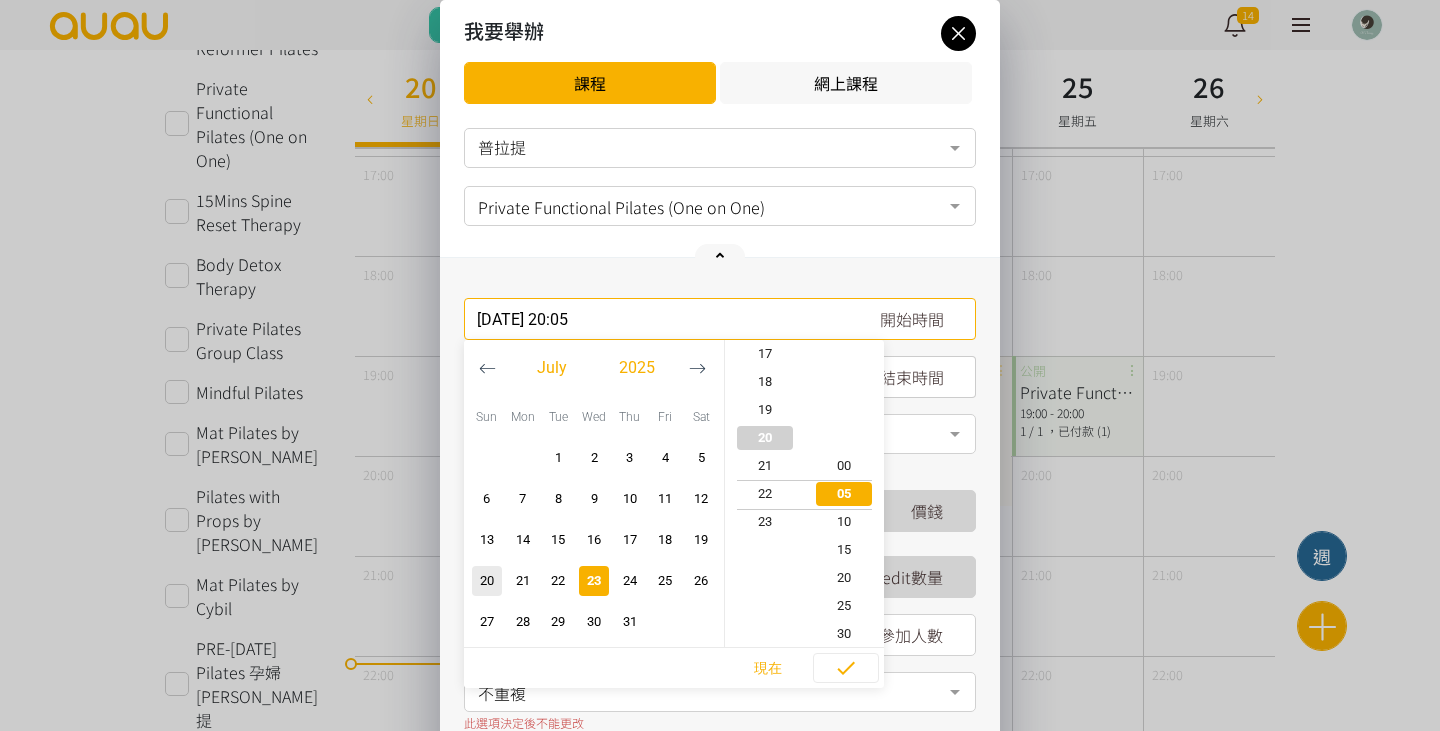 scroll, scrollTop: 560, scrollLeft: 0, axis: vertical 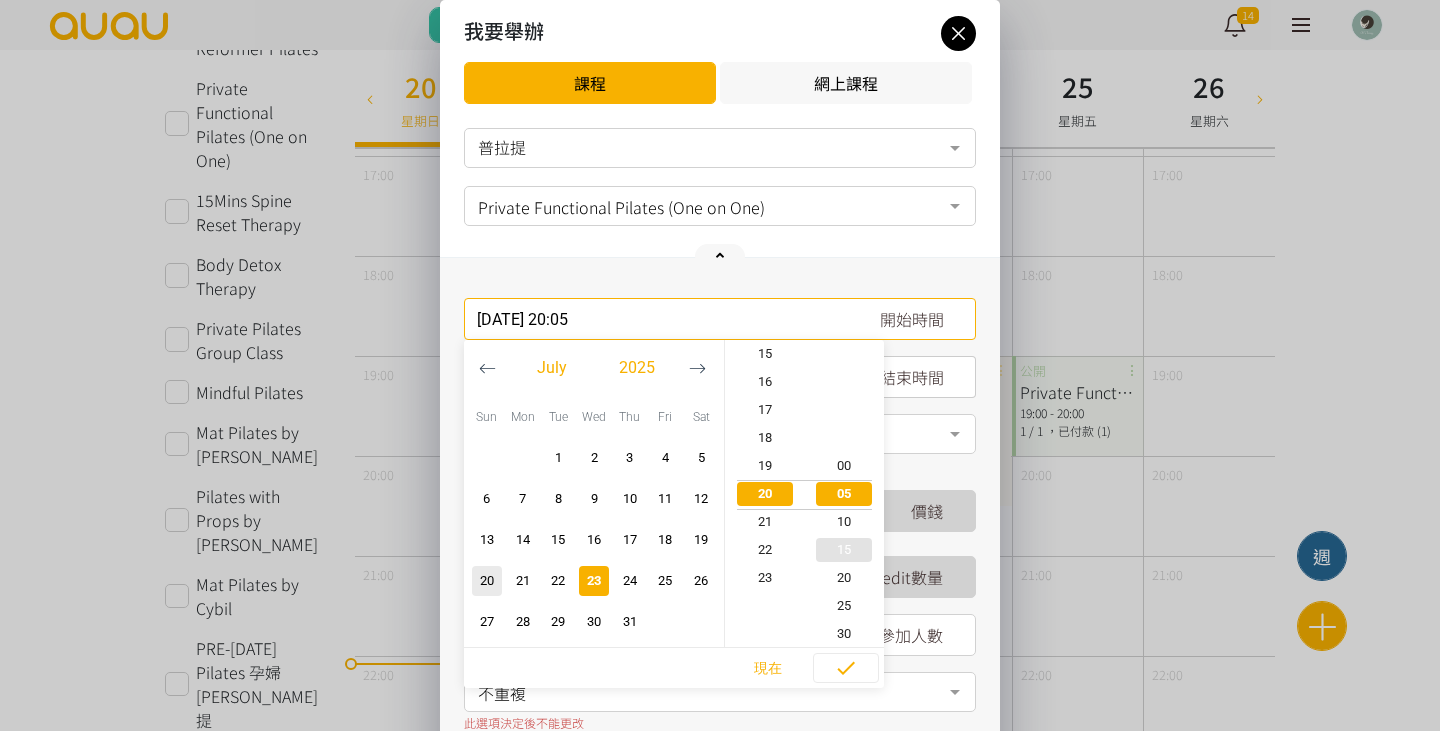click on "15" at bounding box center [845, 550] 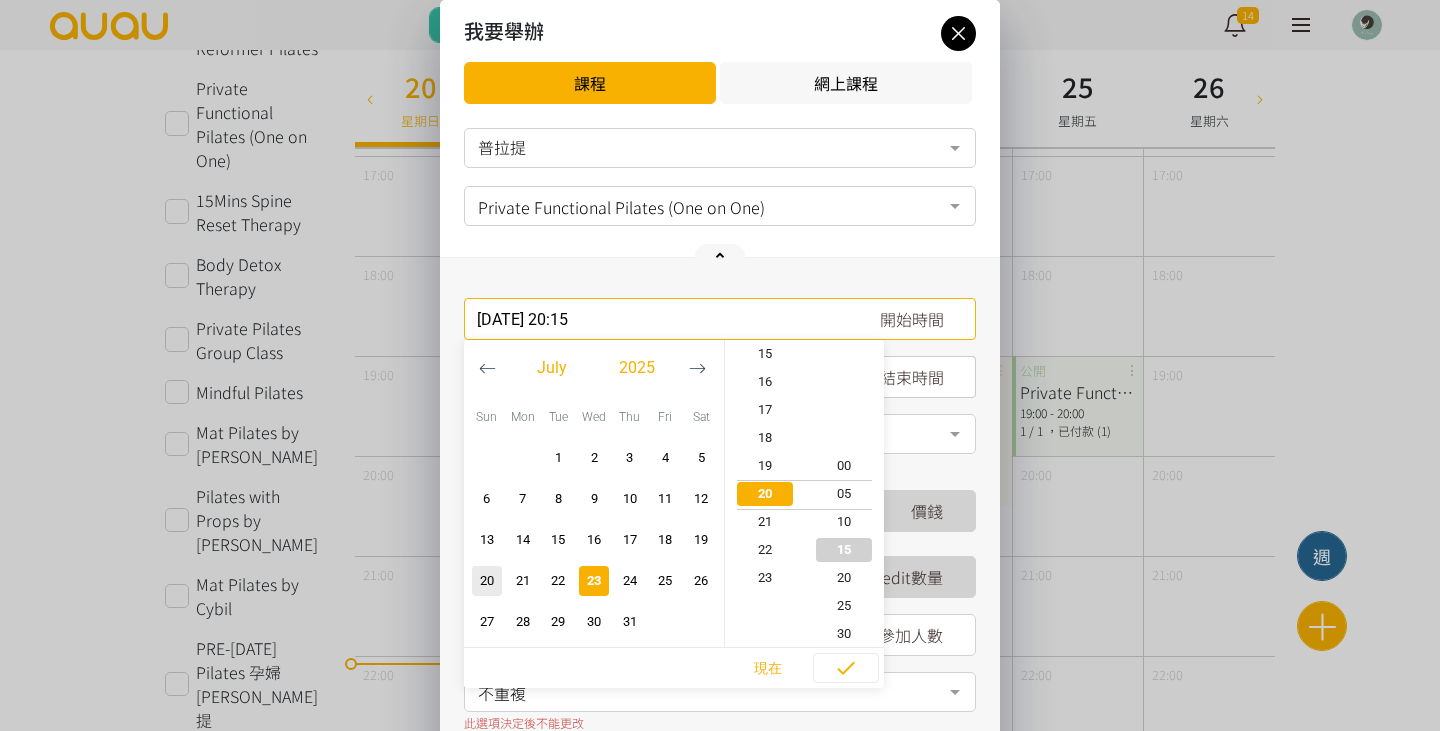 scroll, scrollTop: 560, scrollLeft: 0, axis: vertical 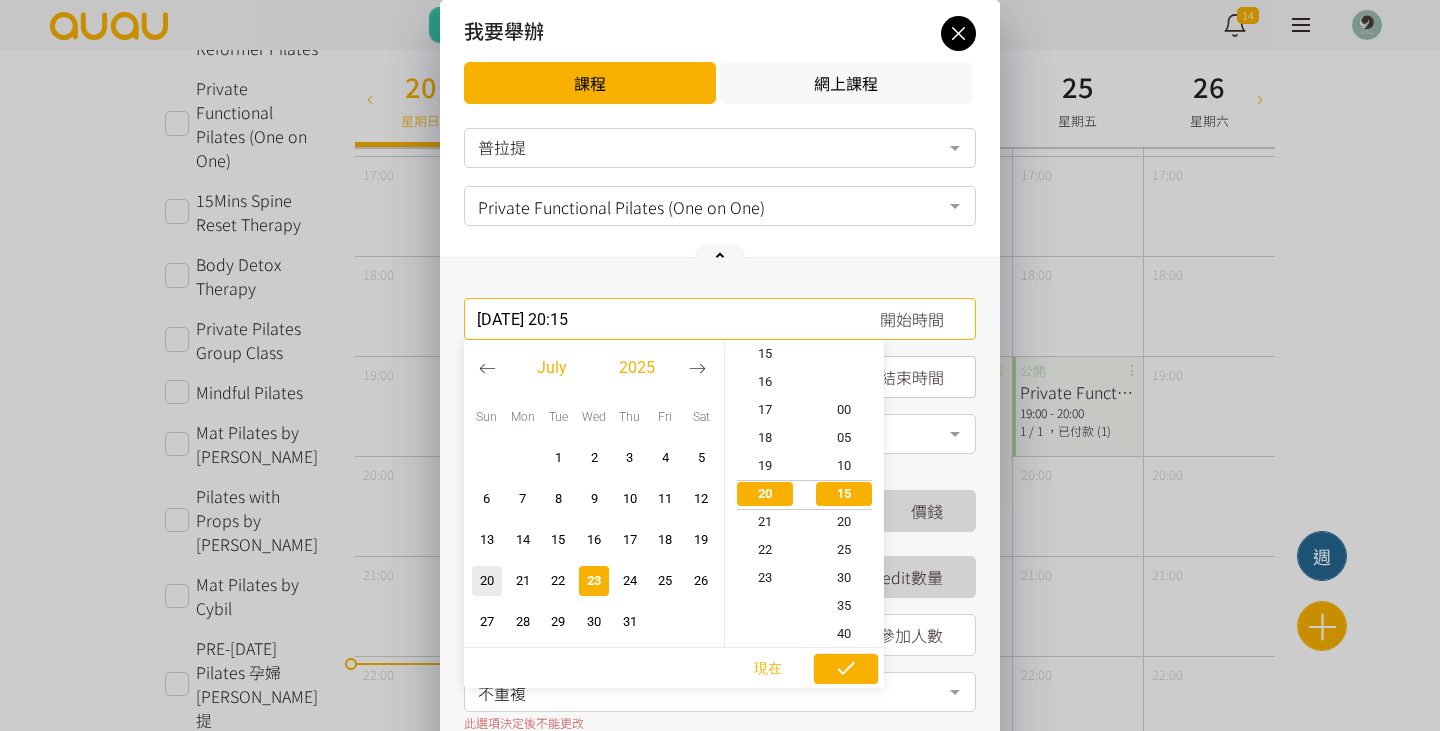 click at bounding box center (846, 669) 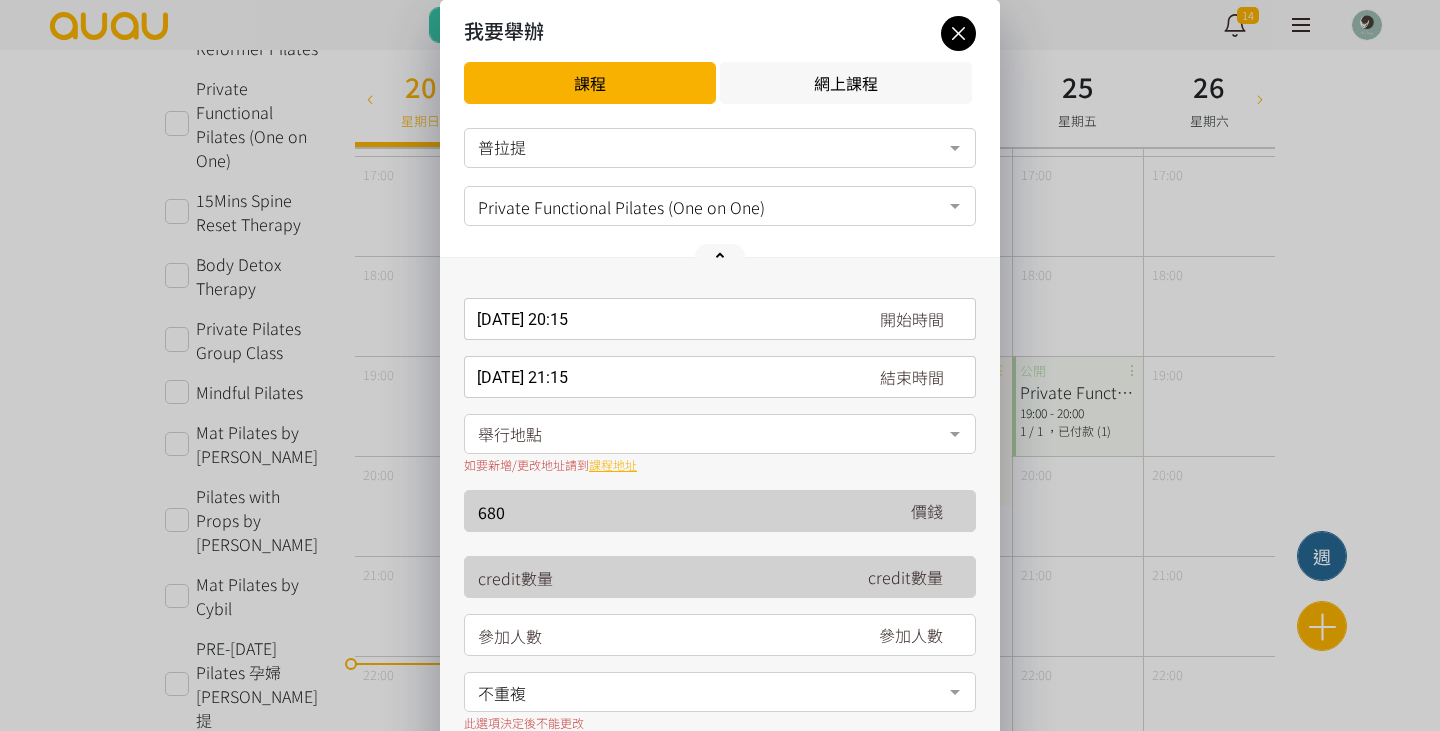 click on "舉行地點" at bounding box center [720, 434] 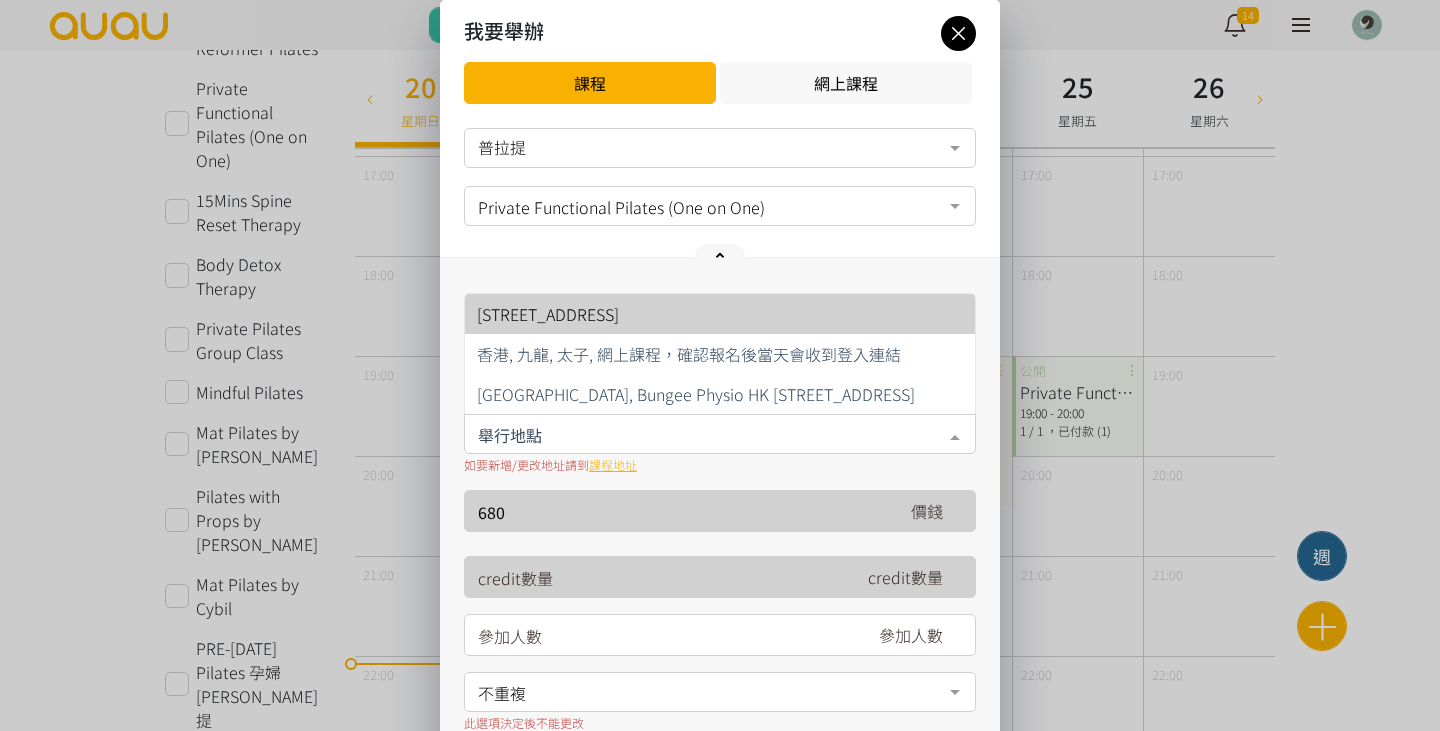 click on "香港, 九龍, 旺角, CHI'S STUDIO 太子道西186號9樓" at bounding box center (548, 314) 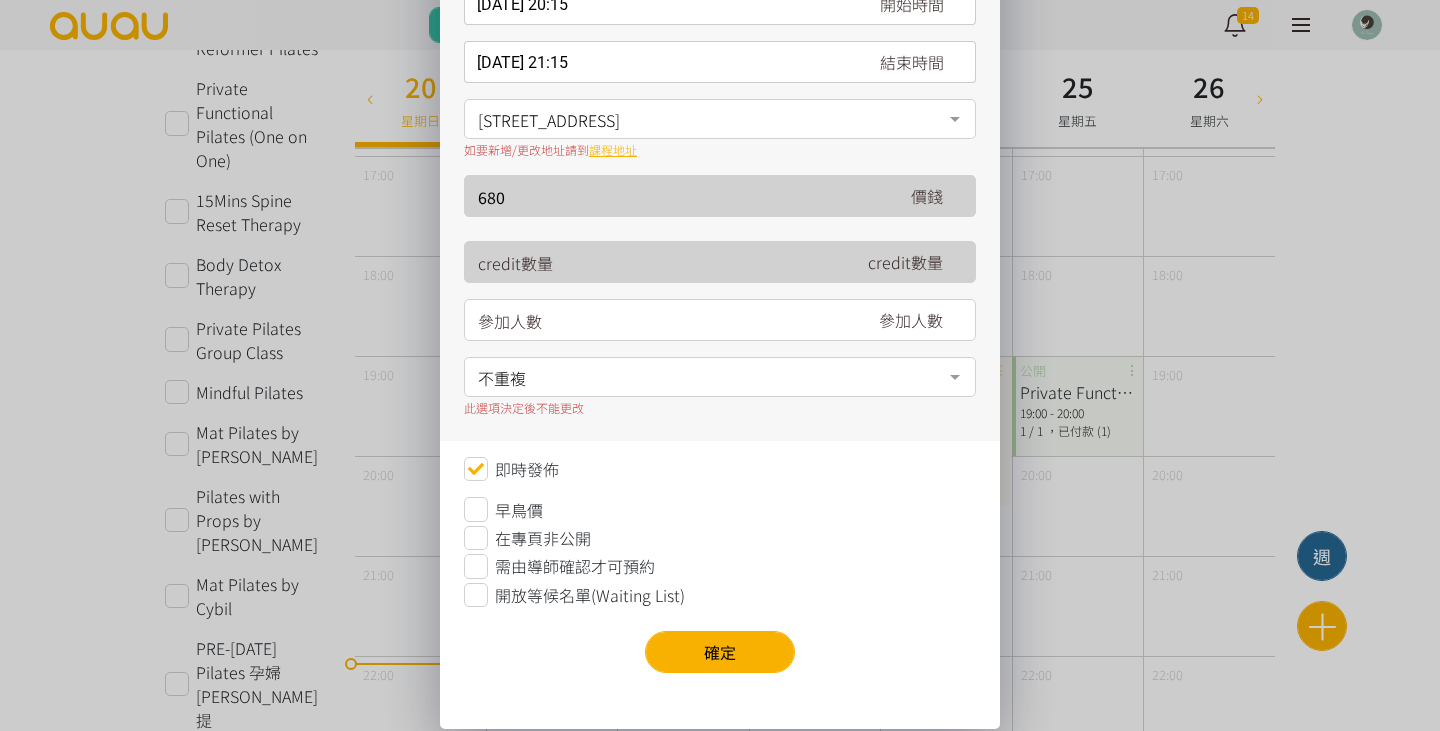 scroll, scrollTop: 315, scrollLeft: 0, axis: vertical 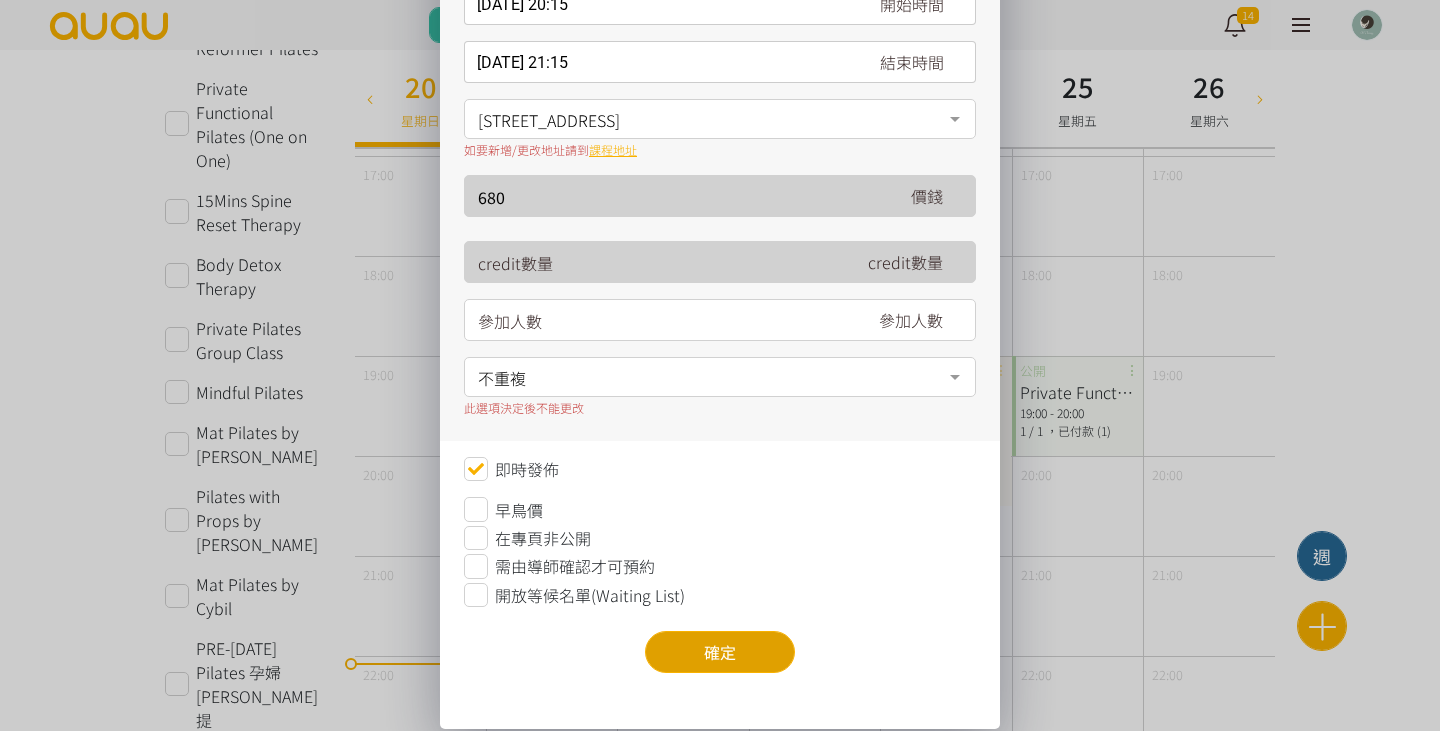 click on "確定" at bounding box center [720, 652] 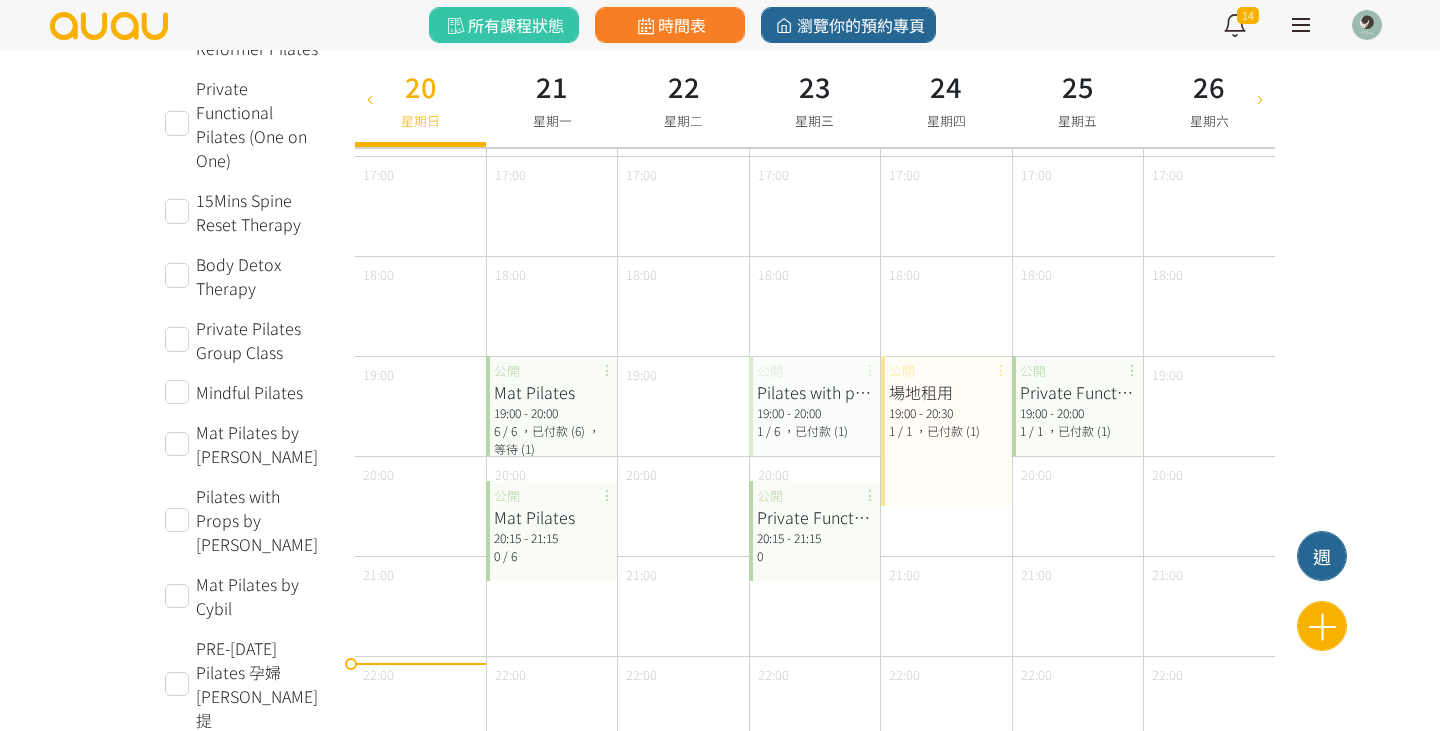 scroll, scrollTop: 0, scrollLeft: 0, axis: both 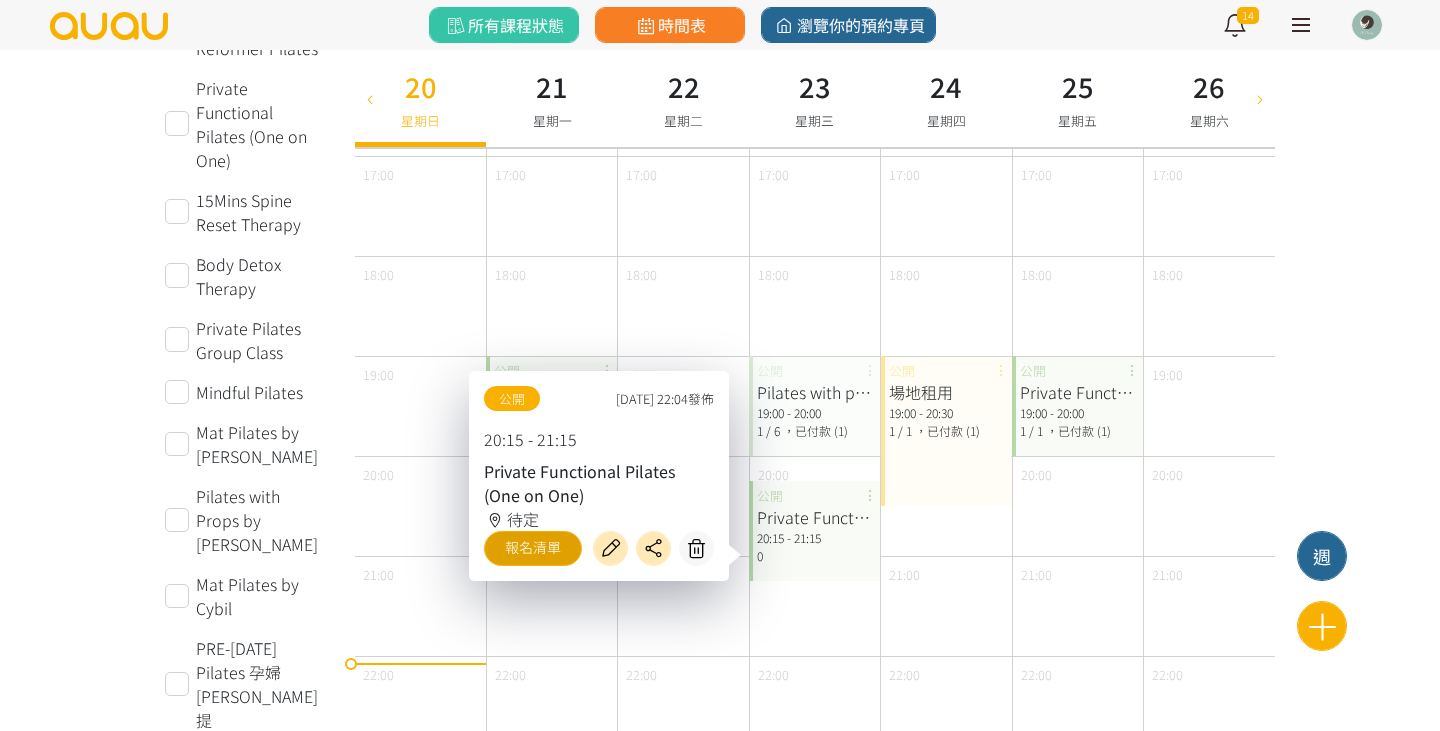 click on "報名清單" at bounding box center (533, 548) 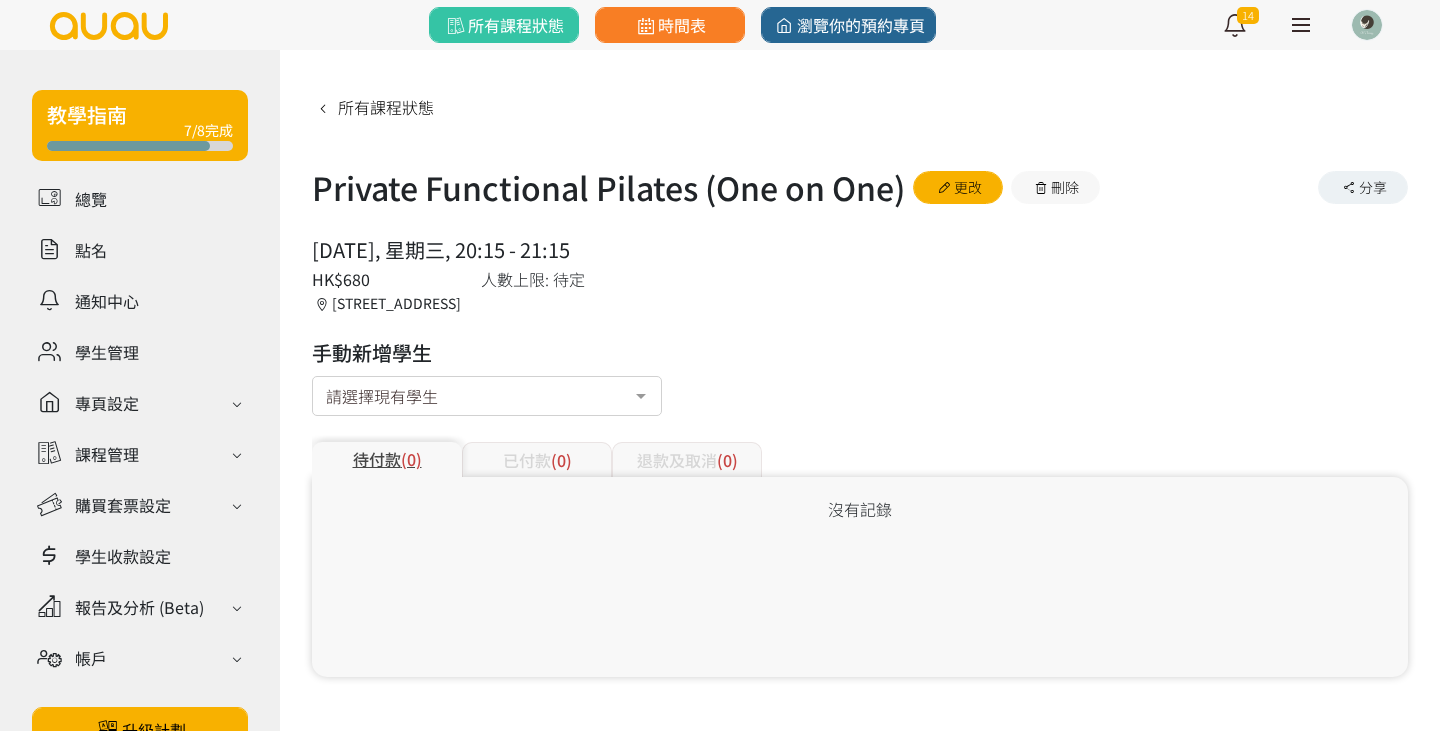 scroll, scrollTop: 0, scrollLeft: 0, axis: both 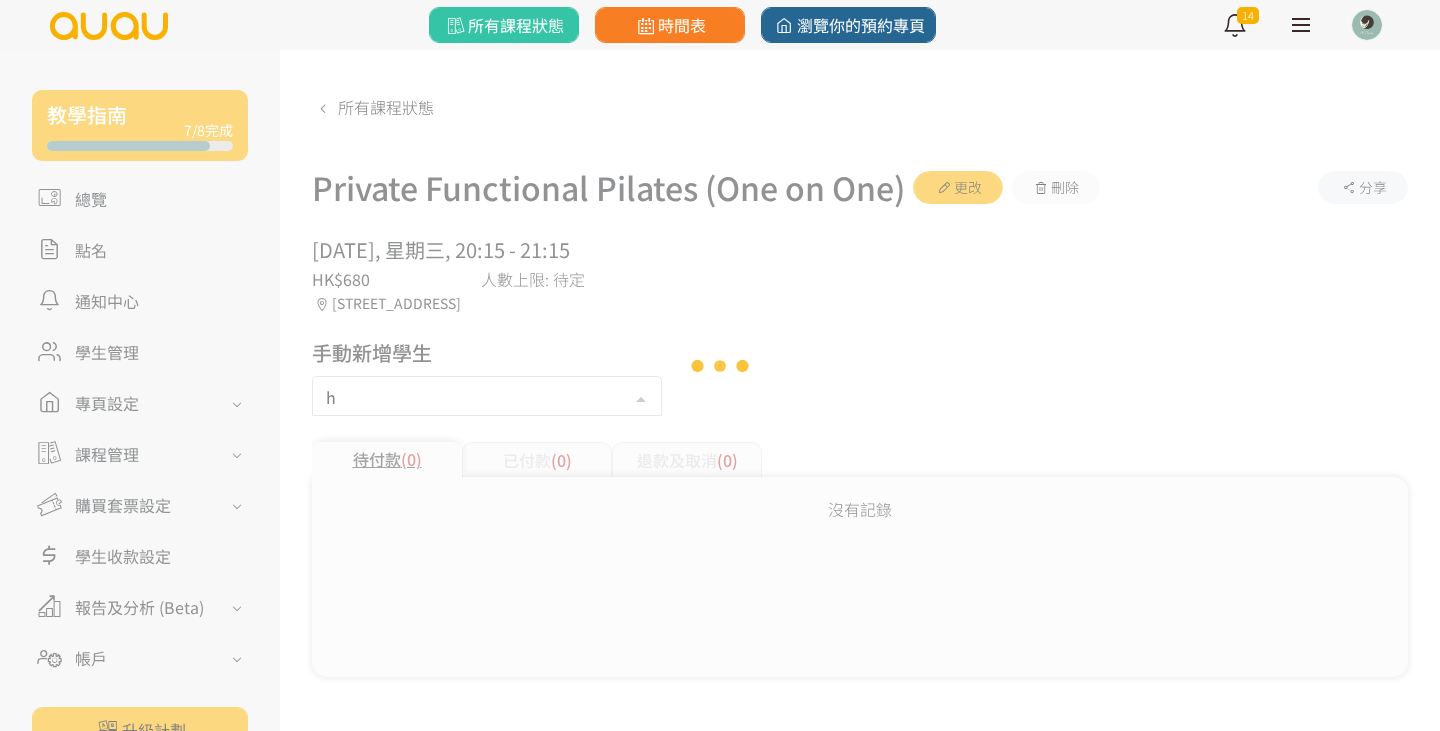 click on "所有課程狀態           Private Functional Pilates (One on One)    更改
刪除
分享     [DATE], 星期三, 20:15 - 21:15   人數上限: 待定
HK$680
香港, 九龍, 旺角, [STREET_ADDRESS]
手動新增學生            h               。。。 鏗仔又露底   註冊 ID: #66744
新增
[PERSON_NAME]    註冊 ID: #23688
新增
[PERSON_NAME]    註冊 ID: #88801
新增
[PERSON_NAME]    註冊 ID: #41550
新增
[PERSON_NAME]    註冊 ID: #60013
新增
[PERSON_NAME]    註冊 ID: #20111
新增
[PERSON_NAME]    註冊 ID: #93854
新增
[PERSON_NAME]   註冊 ID: #75297
新增
[PERSON_NAME]    註冊 ID: #76564
新增
[PERSON_NAME]    註冊 ID: #38365" at bounding box center [860, 383] 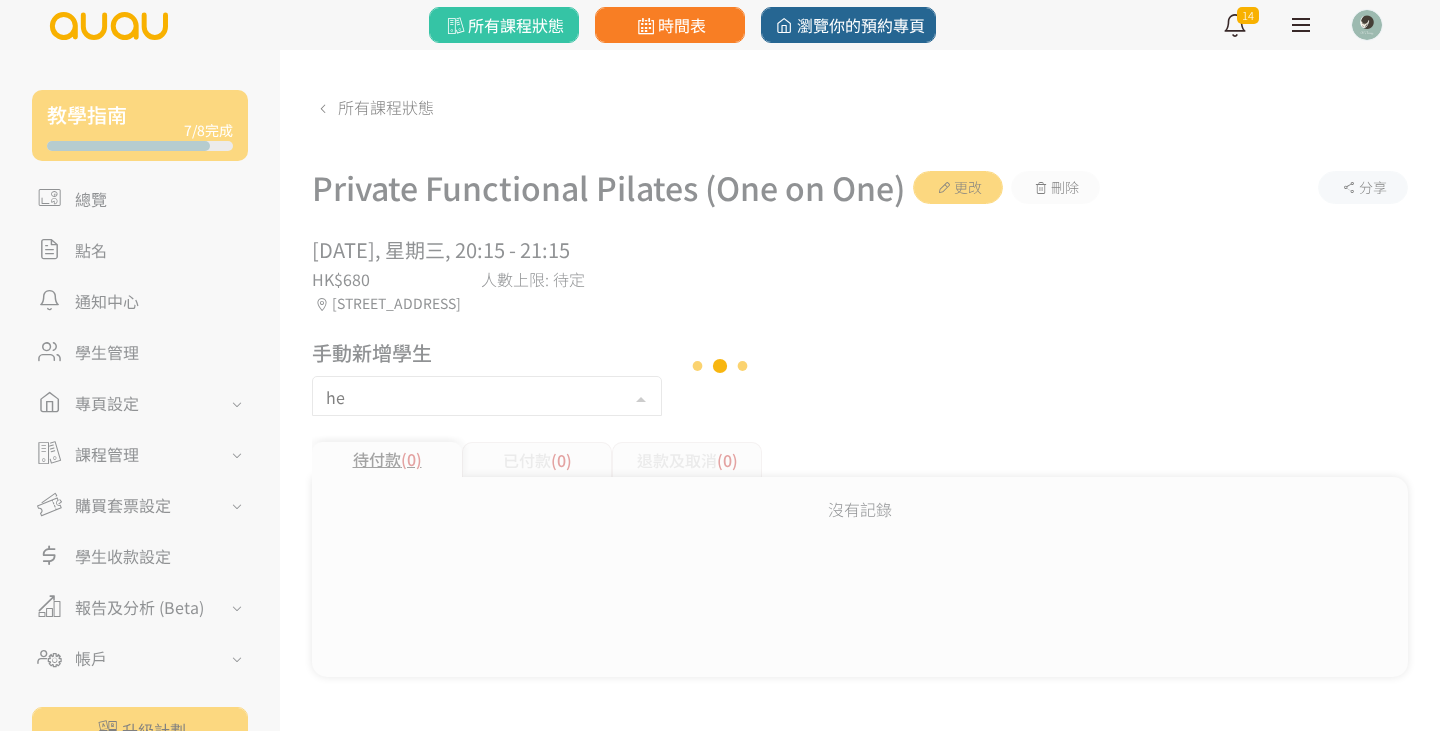 type on "he" 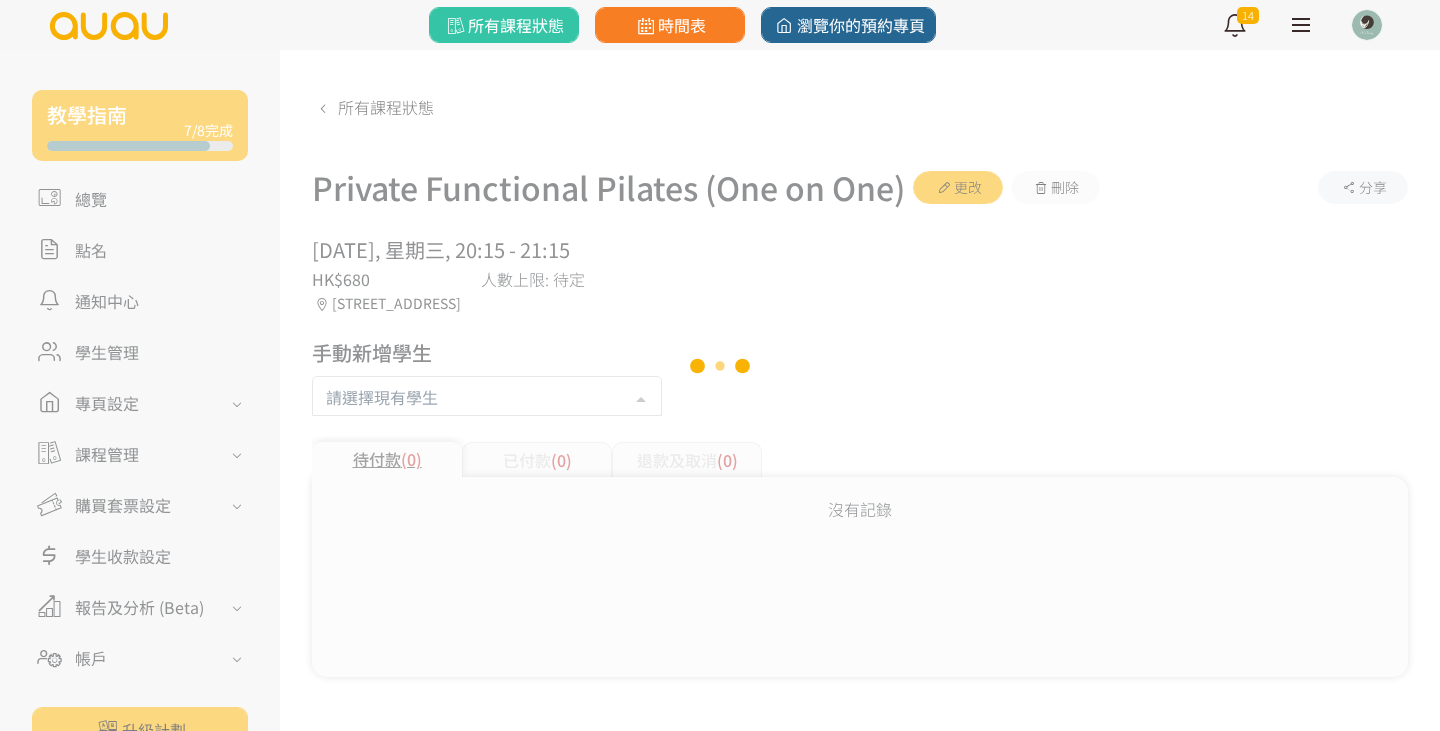 drag, startPoint x: 453, startPoint y: 399, endPoint x: 612, endPoint y: 393, distance: 159.11317 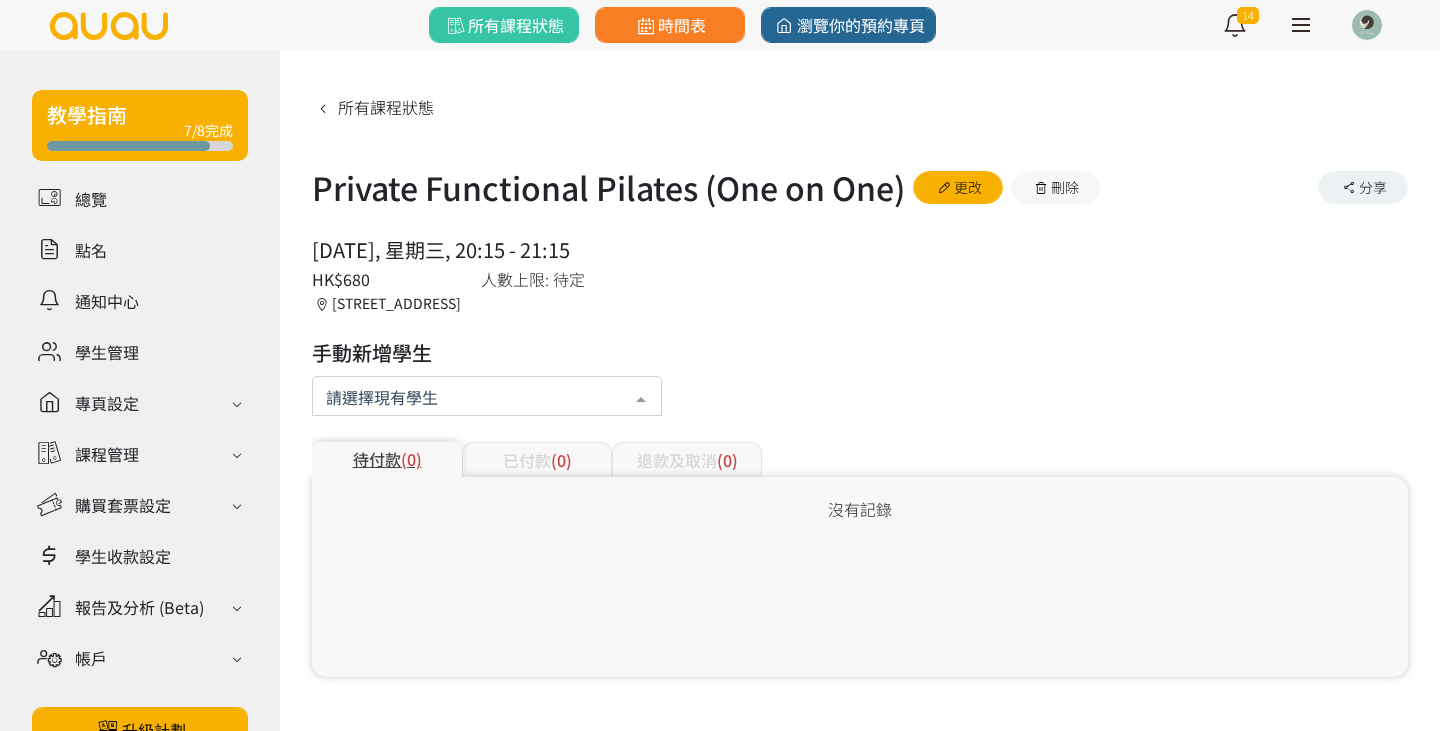 drag, startPoint x: 611, startPoint y: 393, endPoint x: 611, endPoint y: 420, distance: 27 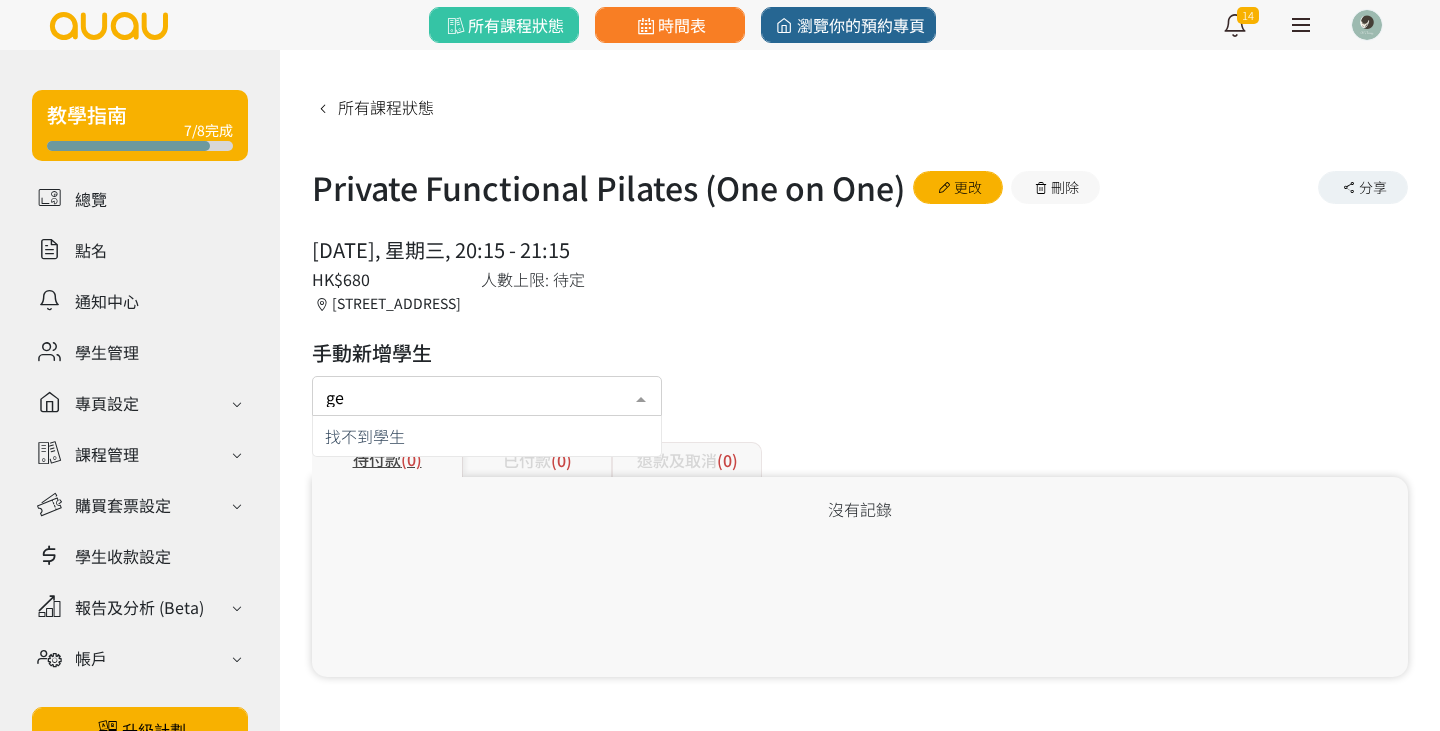type on "g" 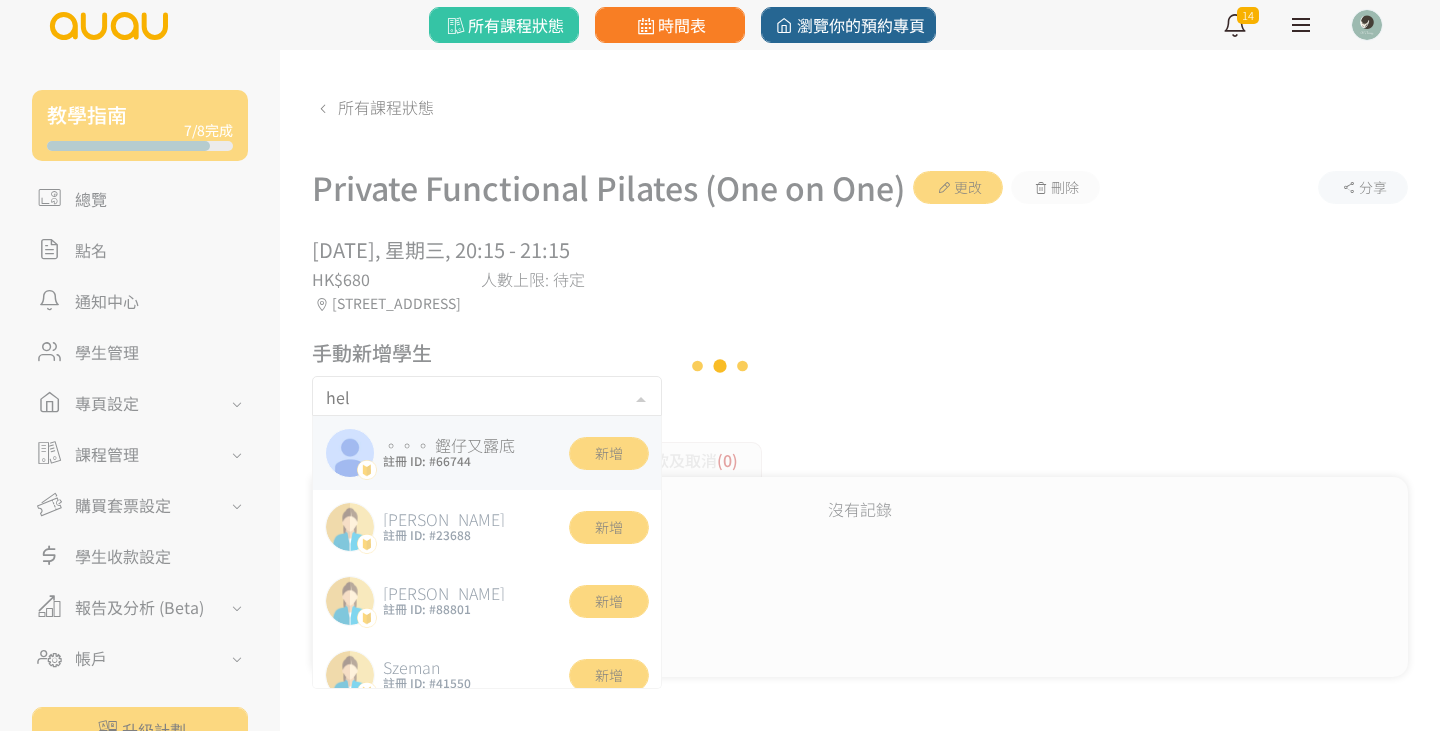 type on "heli" 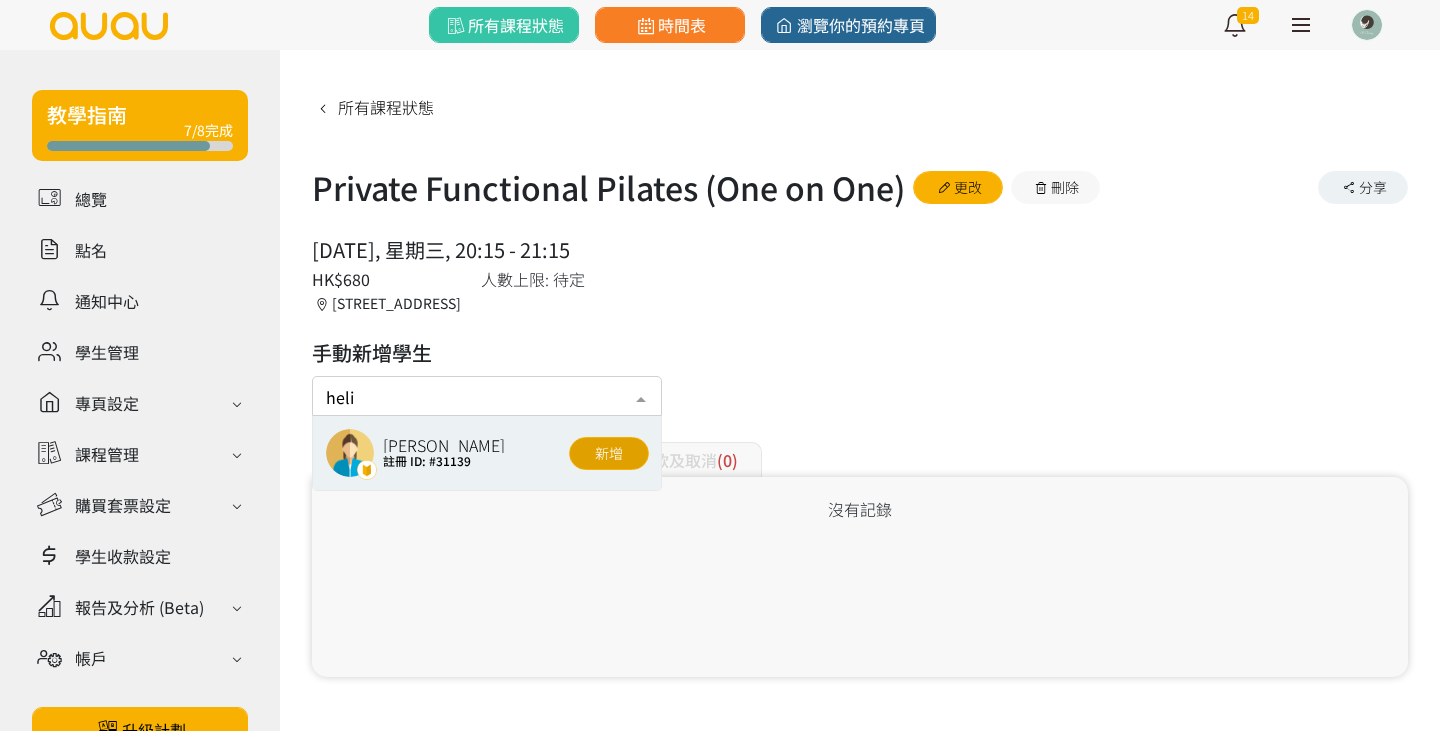 click on "新增" at bounding box center (609, 453) 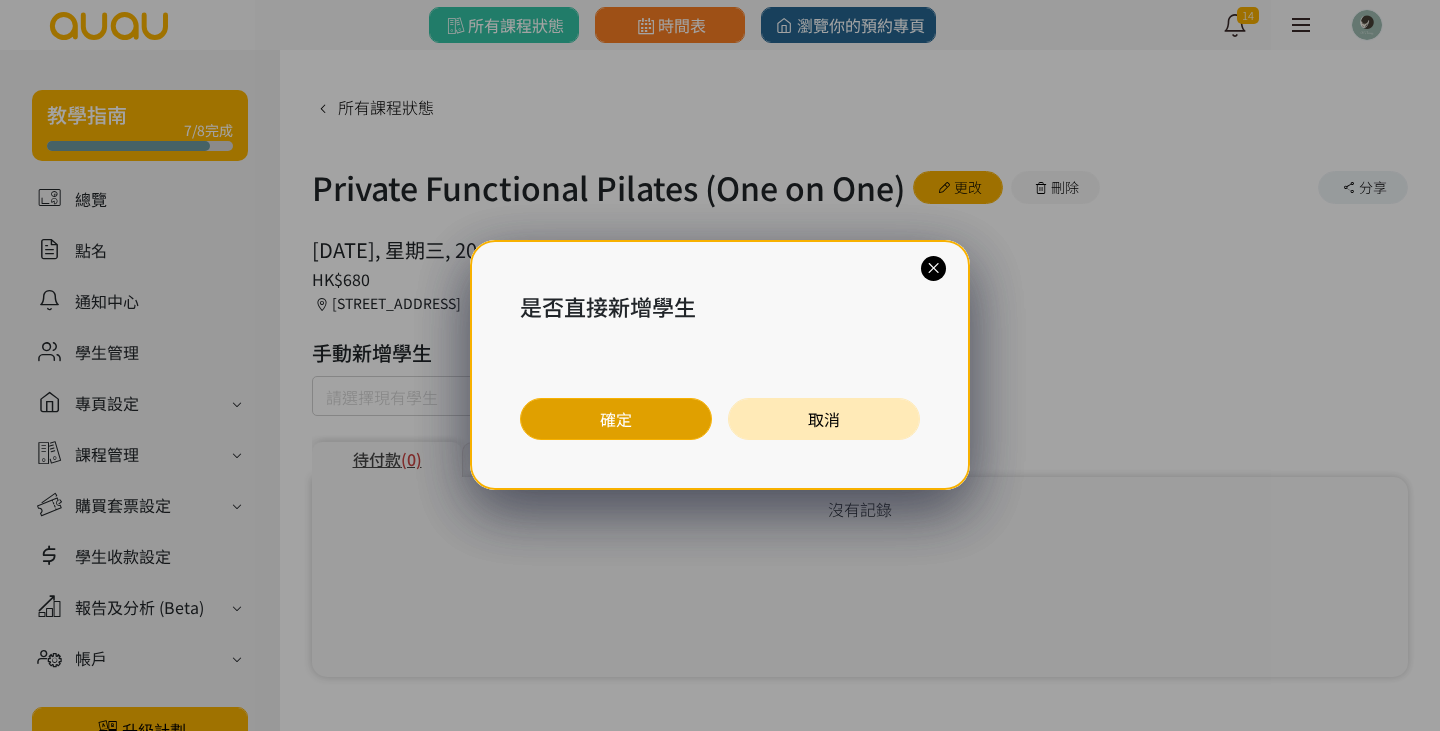 click on "確定" at bounding box center [616, 419] 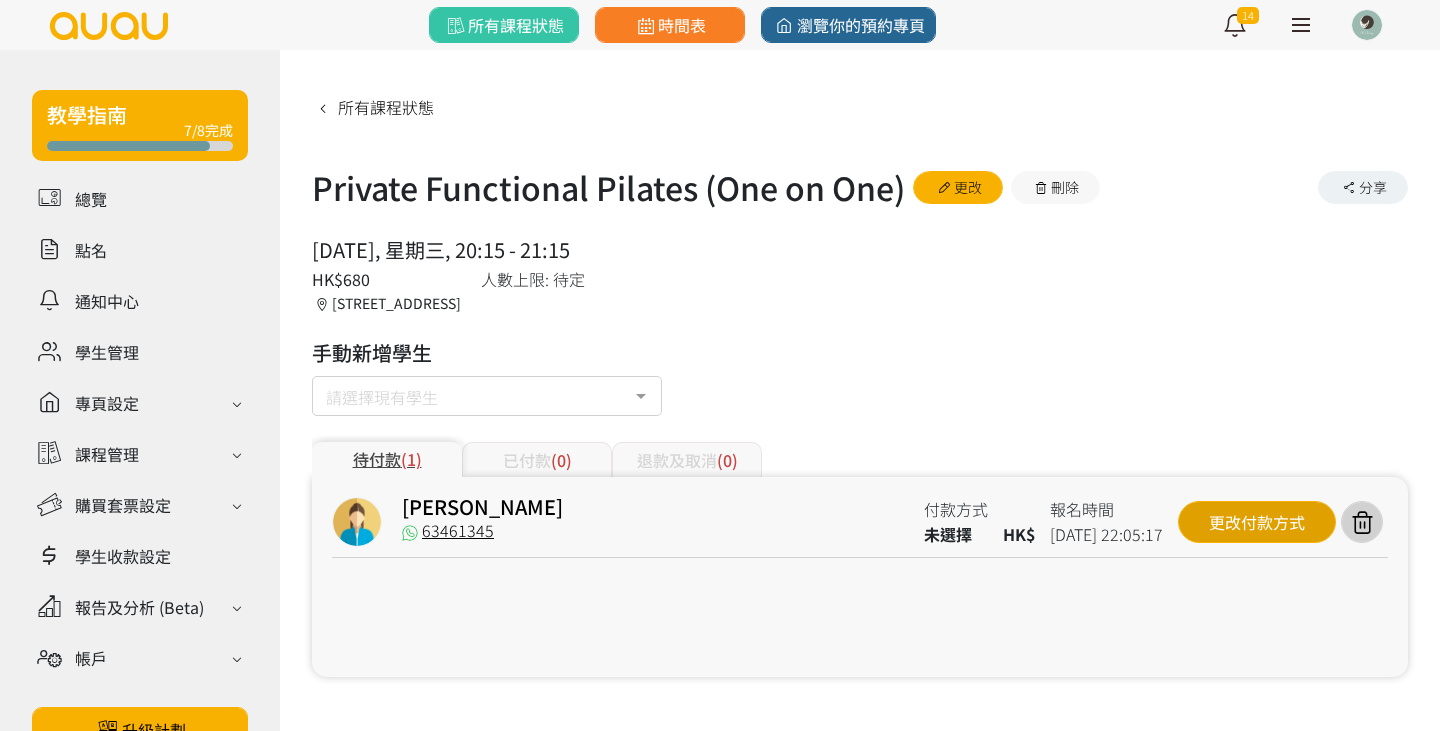 click on "更改付款方式" at bounding box center [1257, 522] 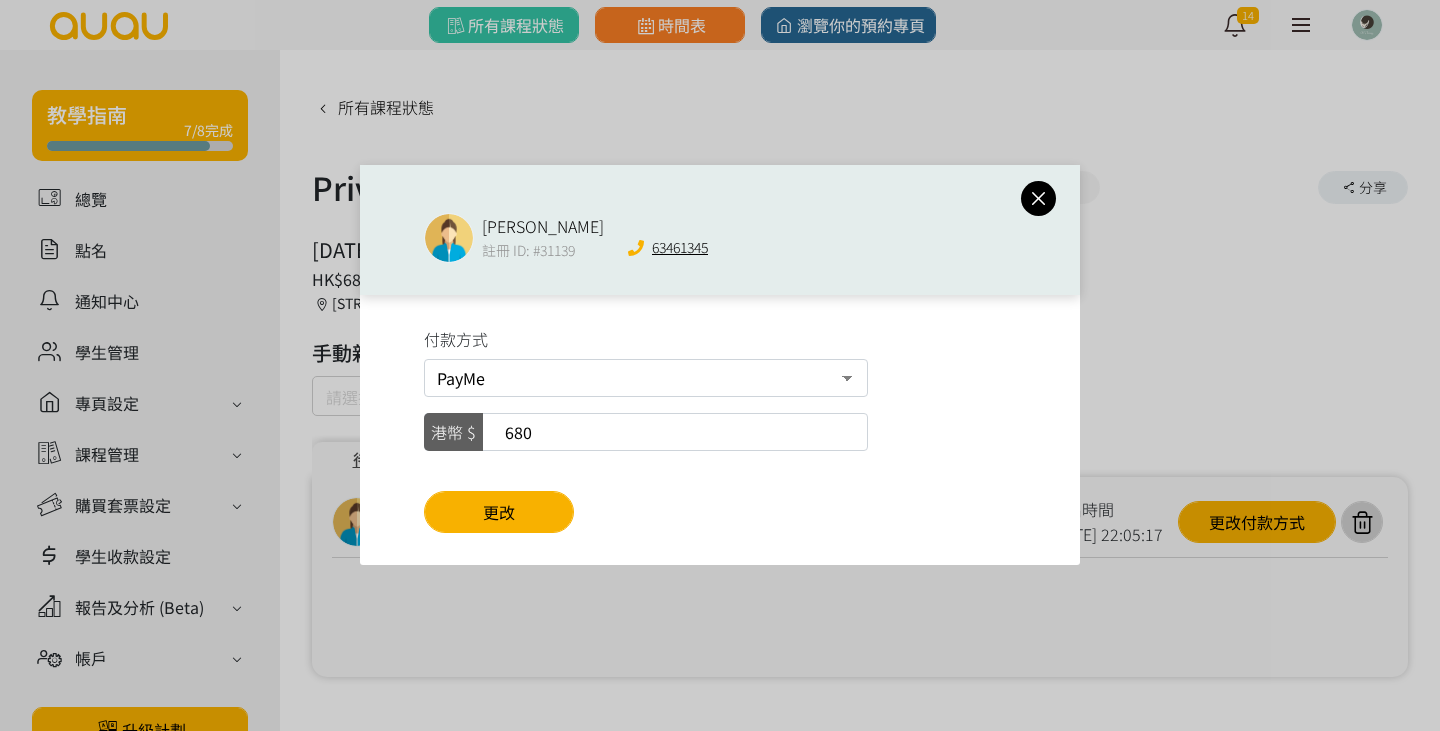 click at bounding box center (1038, 198) 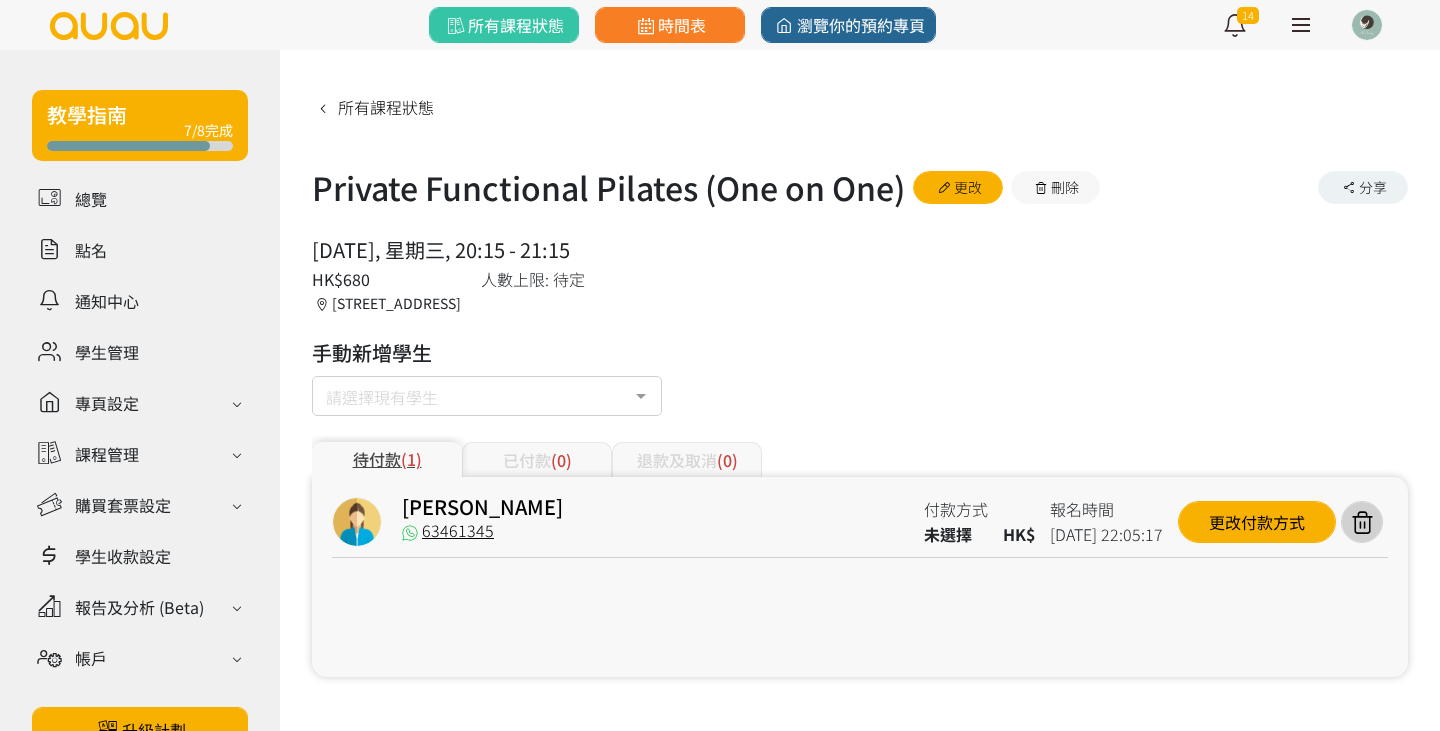 click on "Helia Lau
63461345
付款方式   未選擇     HK$     報名時間   2025-07-20 22:05:17
更改付款方式" at bounding box center (860, 577) 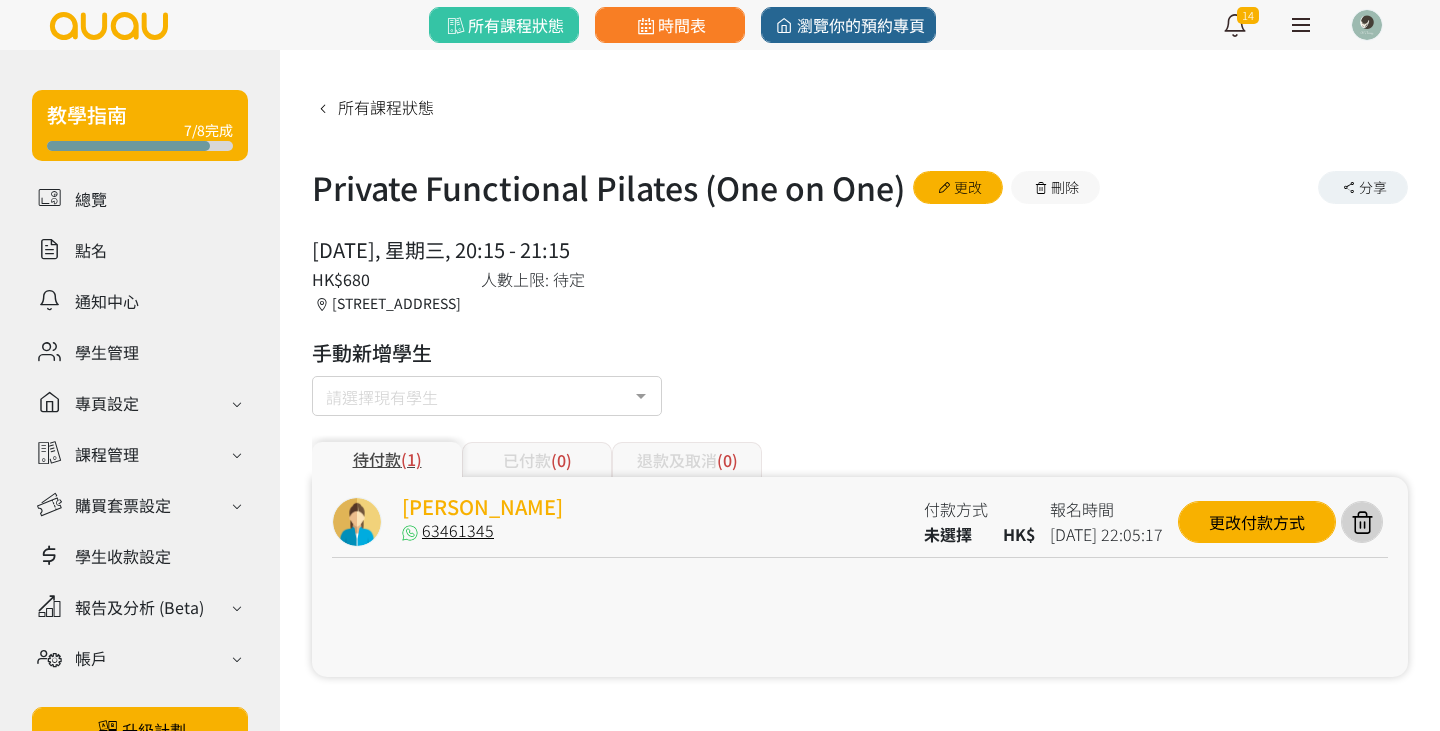 click on "[PERSON_NAME]" at bounding box center (482, 506) 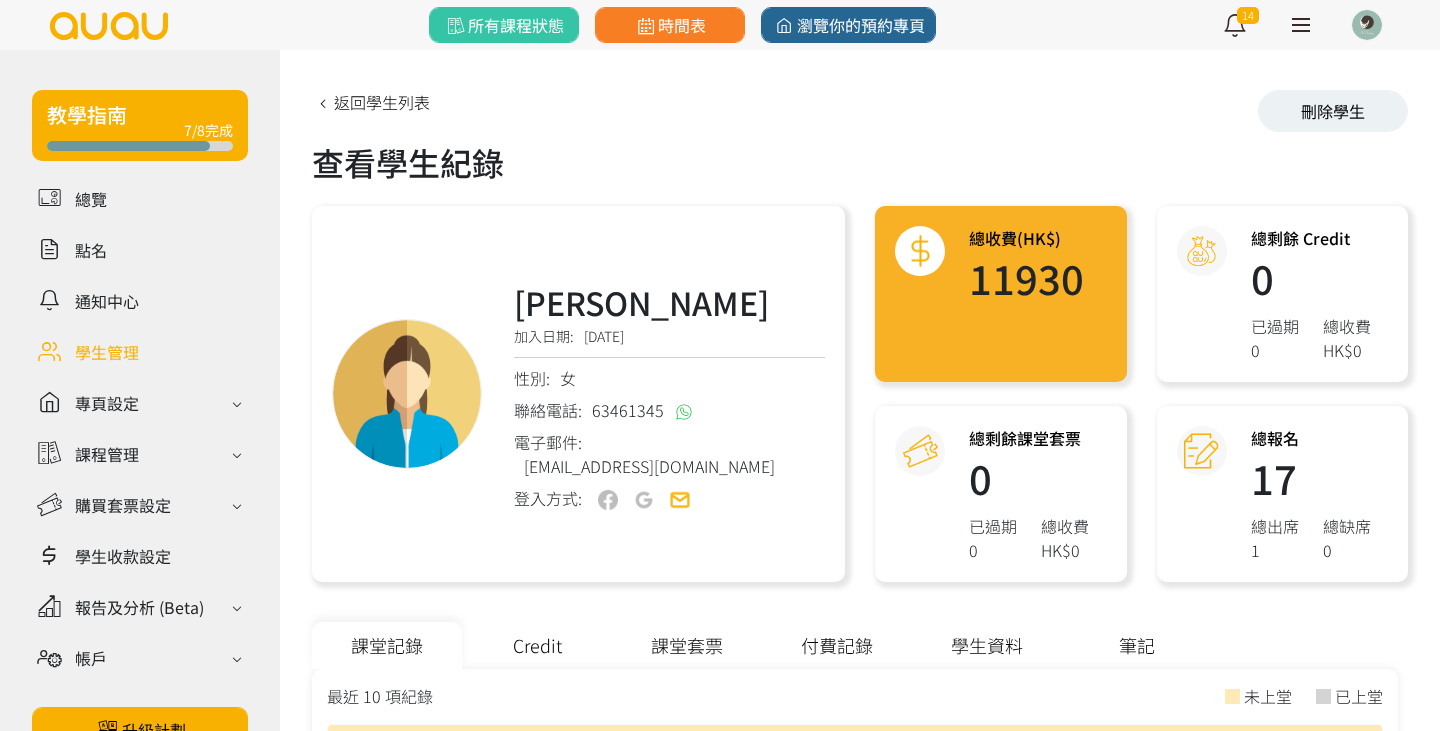 scroll, scrollTop: 0, scrollLeft: 0, axis: both 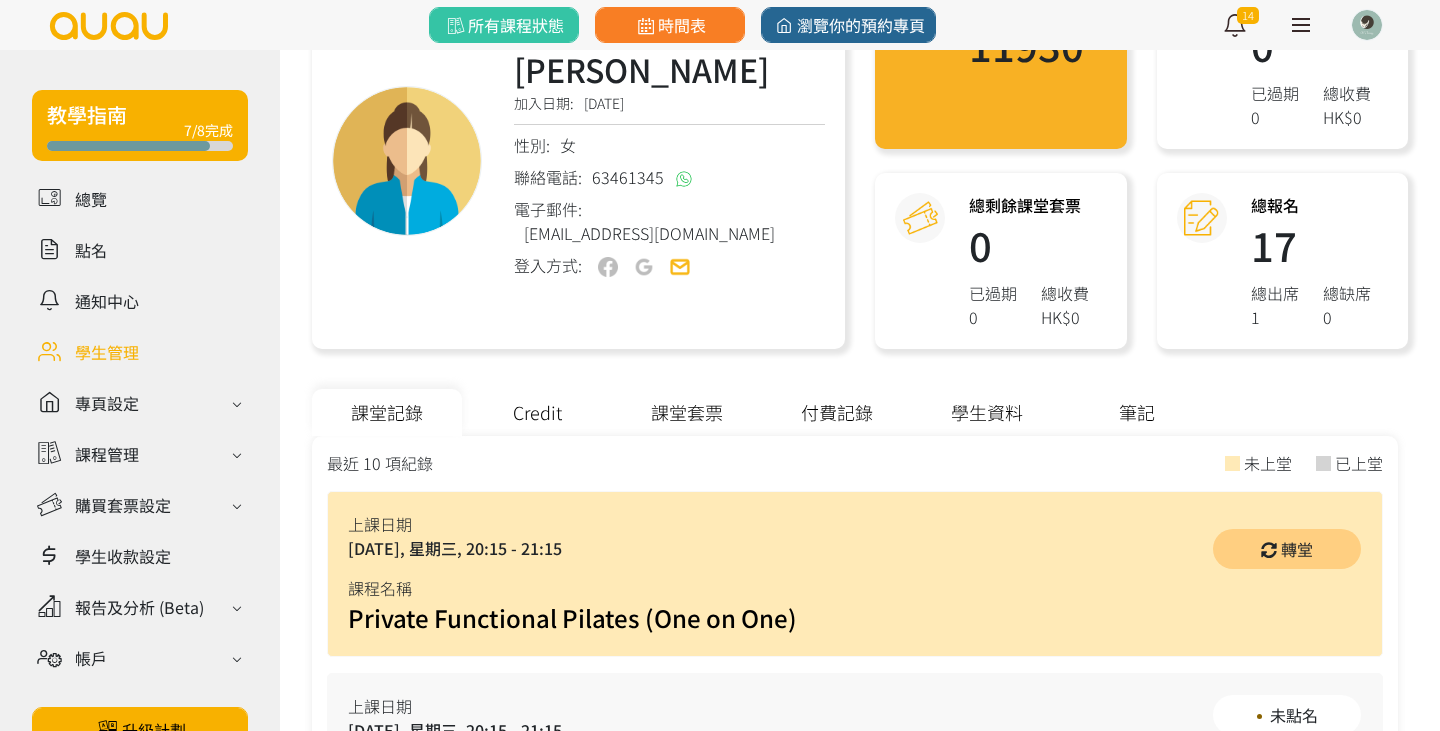 click on "課堂套票" at bounding box center [687, 412] 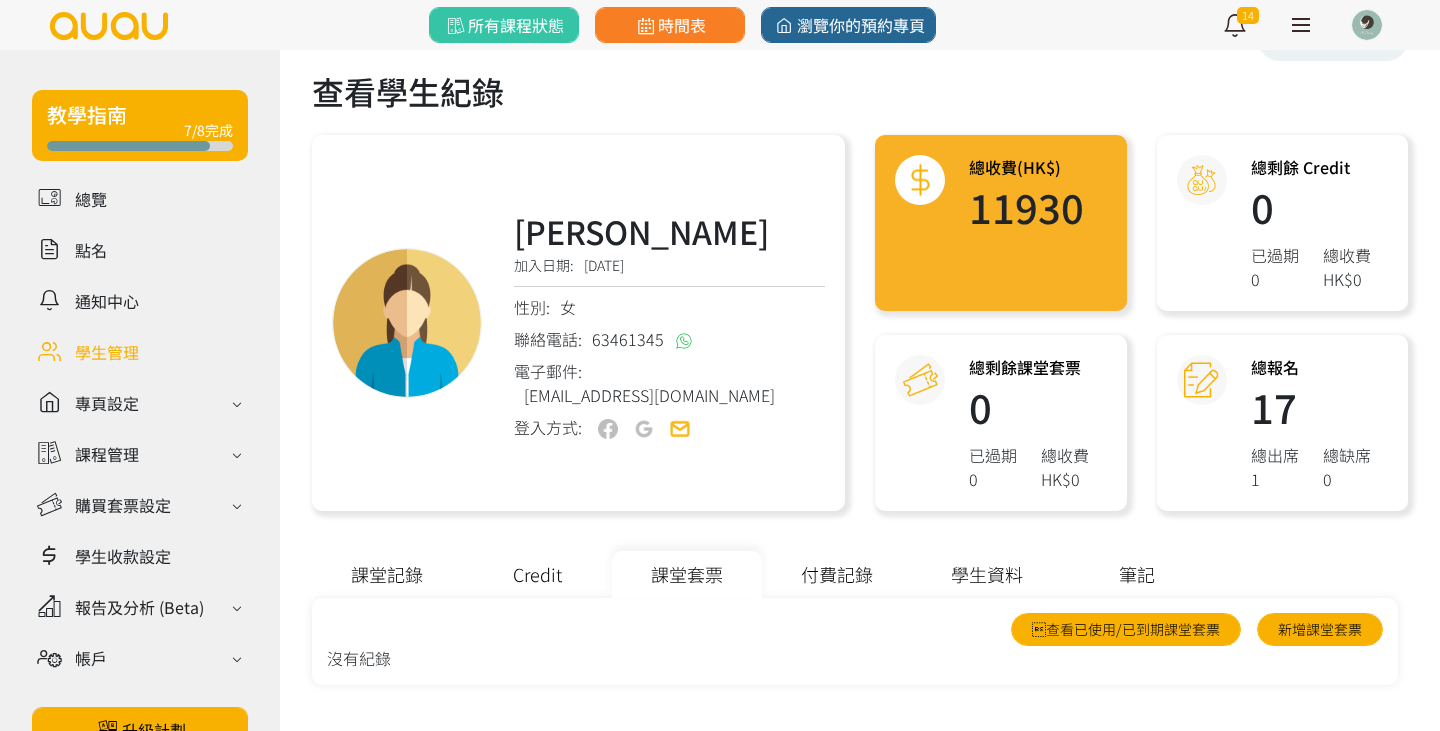 scroll, scrollTop: 71, scrollLeft: 0, axis: vertical 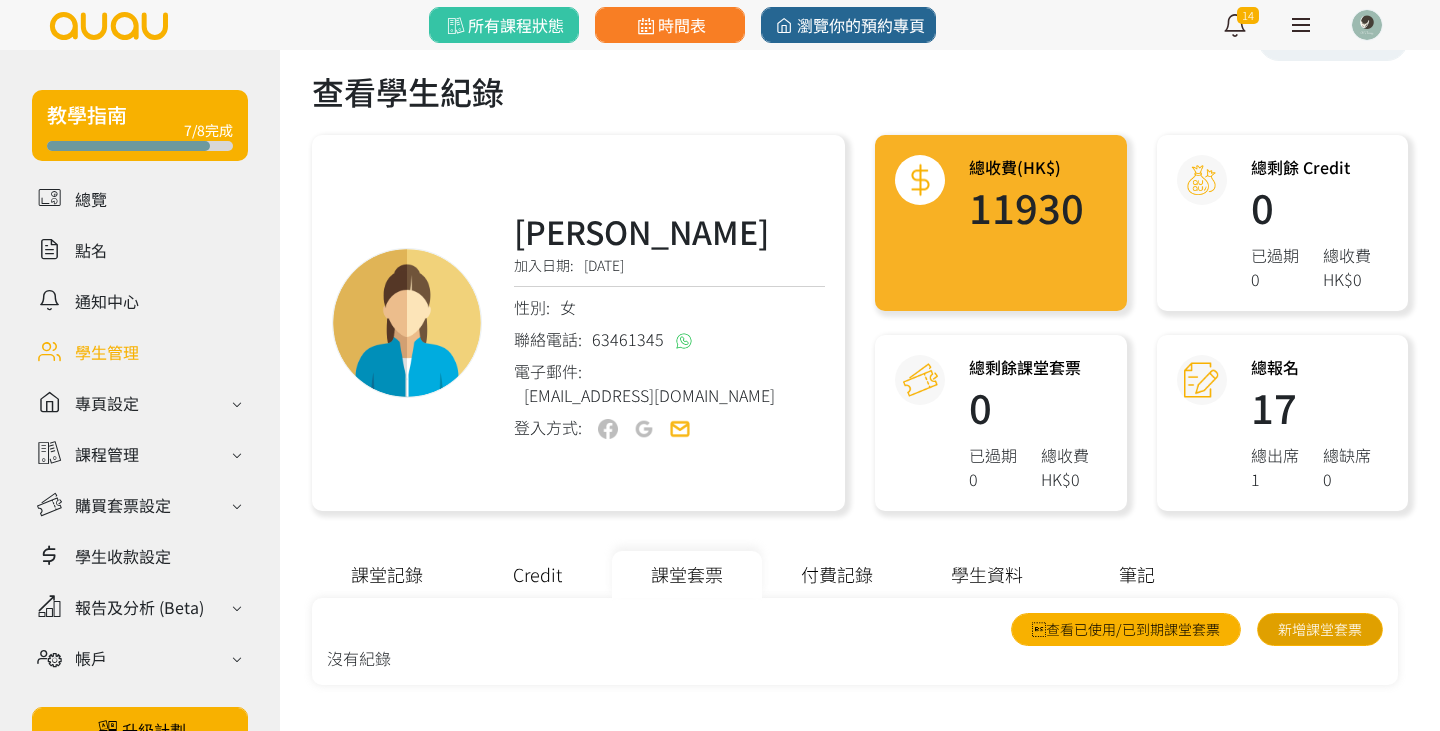 click on "新增課堂套票" at bounding box center (1320, 629) 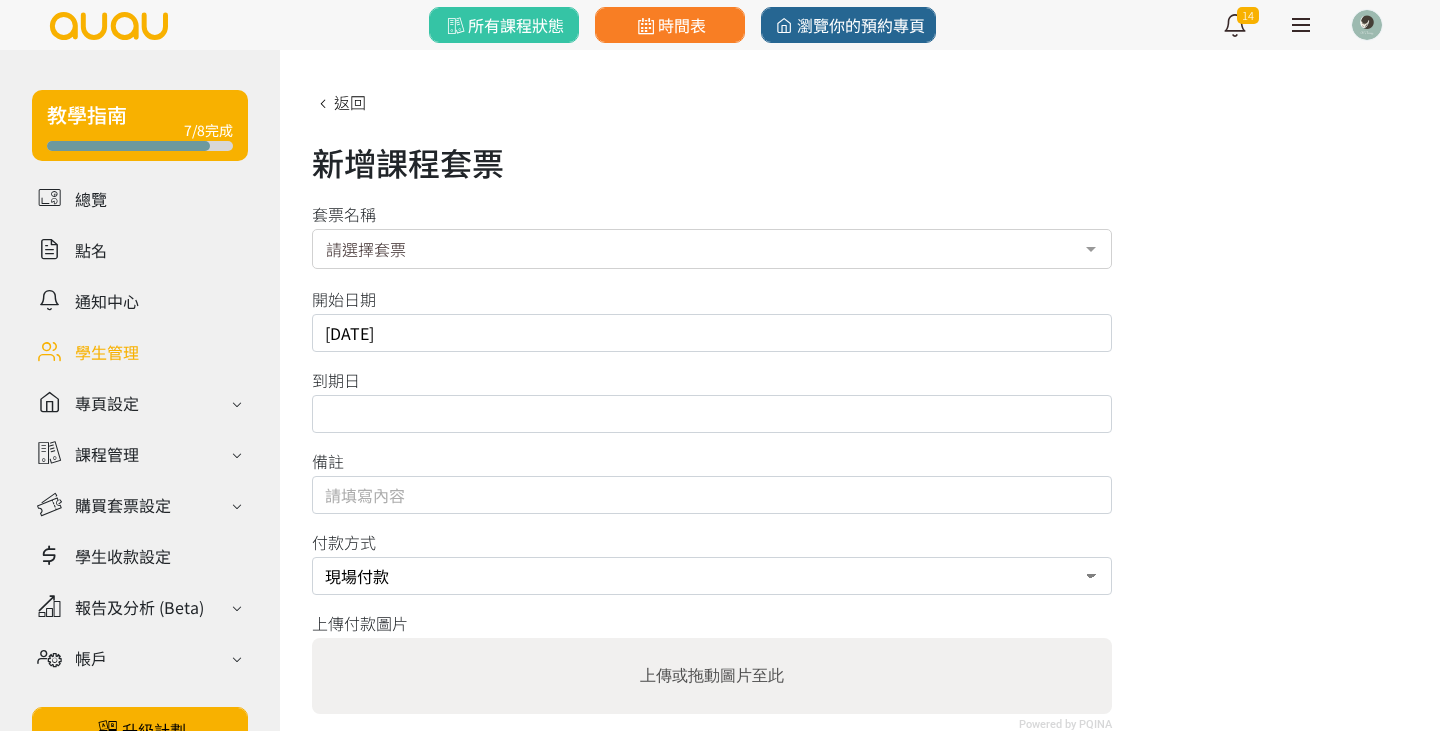 scroll, scrollTop: 0, scrollLeft: 0, axis: both 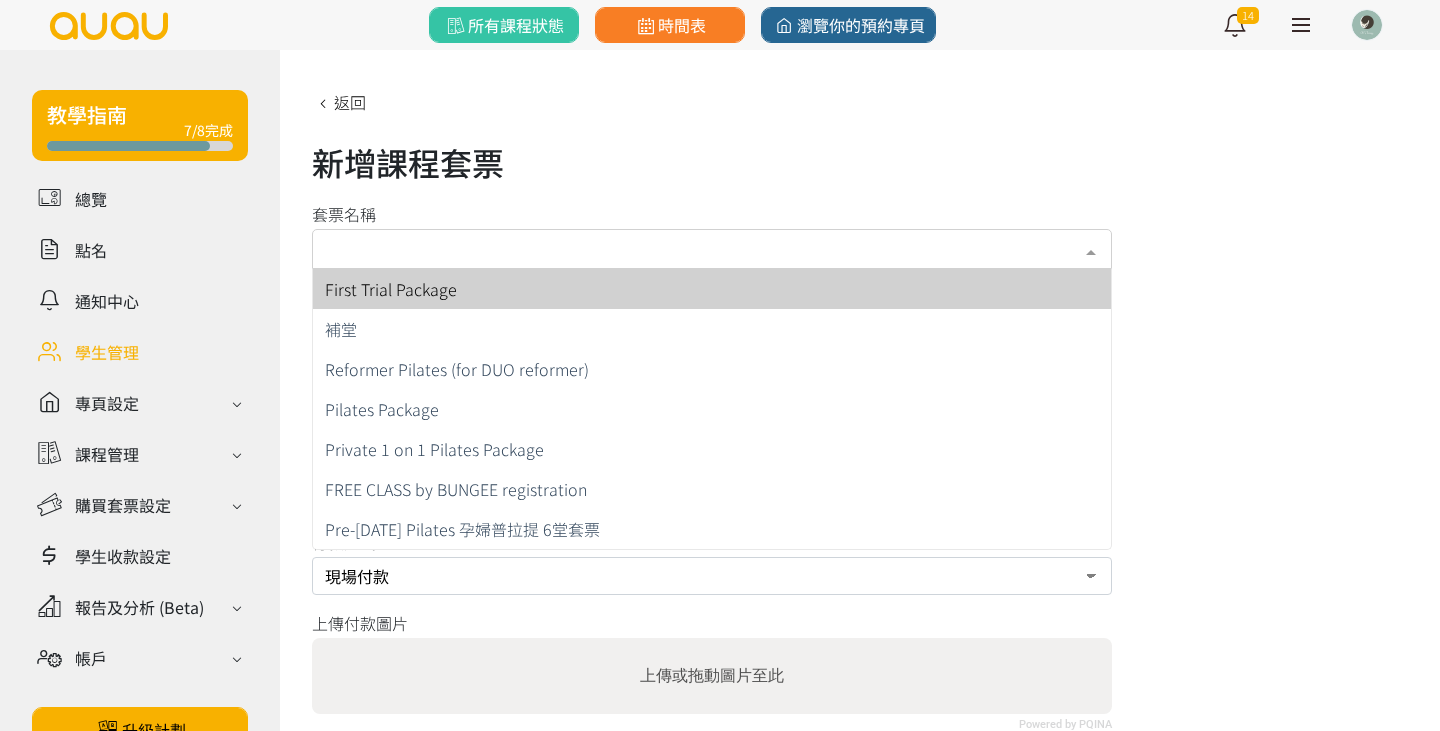 click on "請選擇套票" at bounding box center (712, 249) 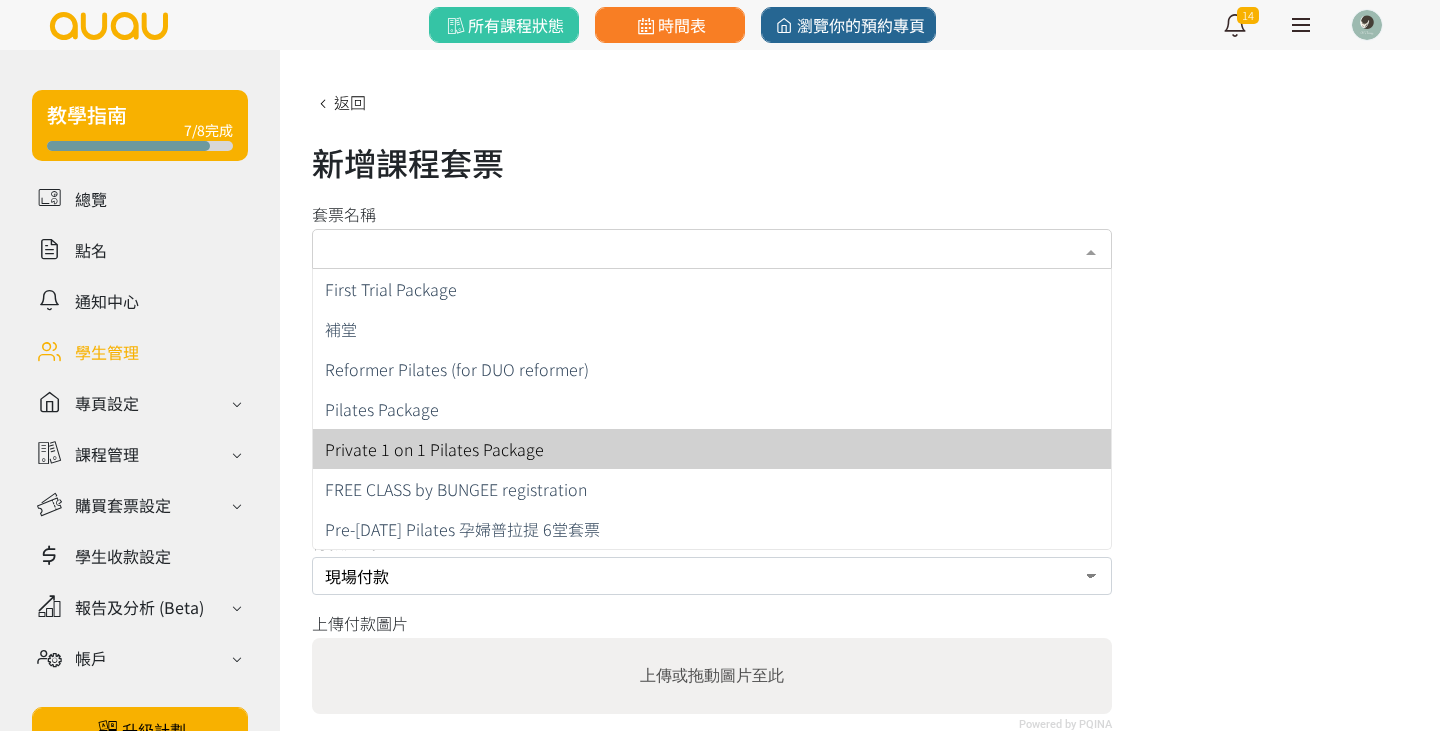 click on "Private 1 on 1 Pilates Package" at bounding box center [434, 449] 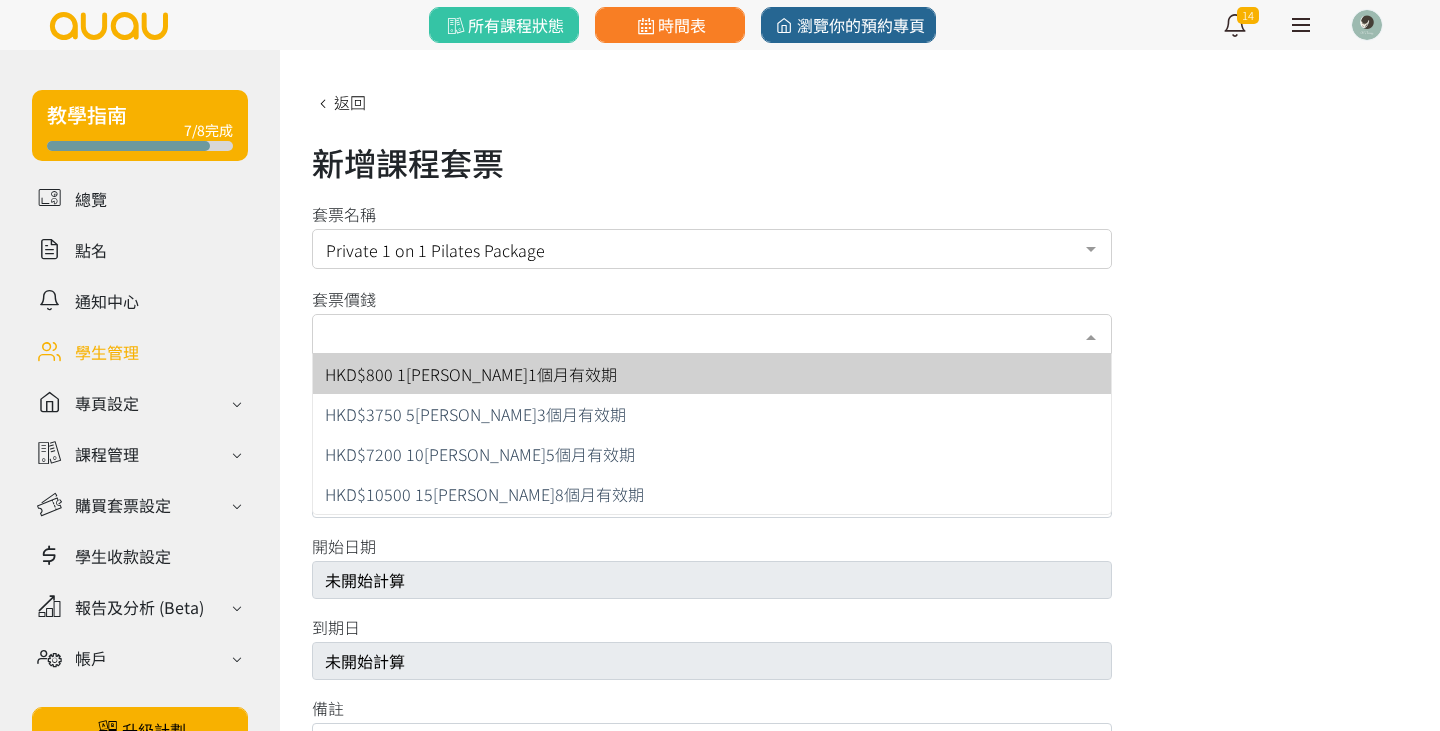 click on "請選擇套票價錢或輸入以下資料" at bounding box center [712, 334] 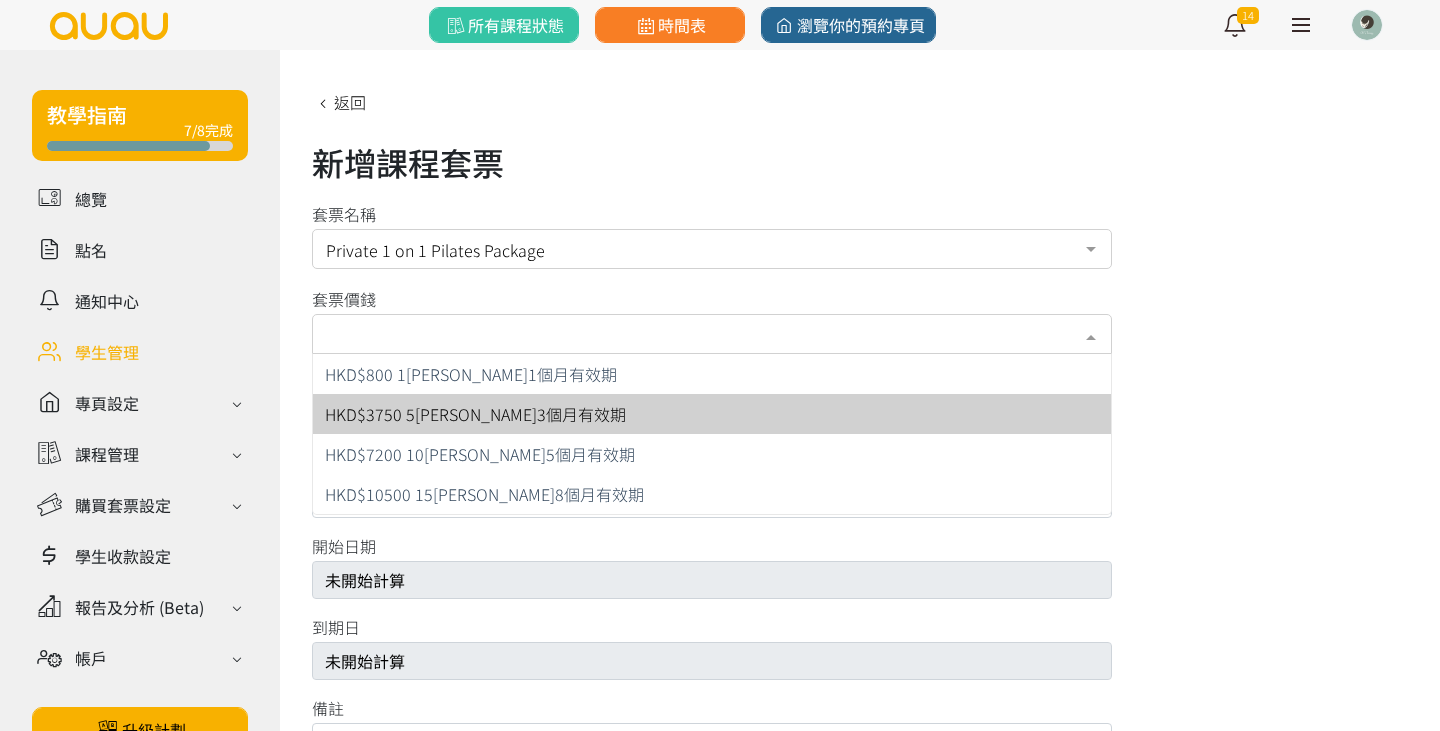 click on "HKD$3750 5堂 3個月有效期" at bounding box center (475, 414) 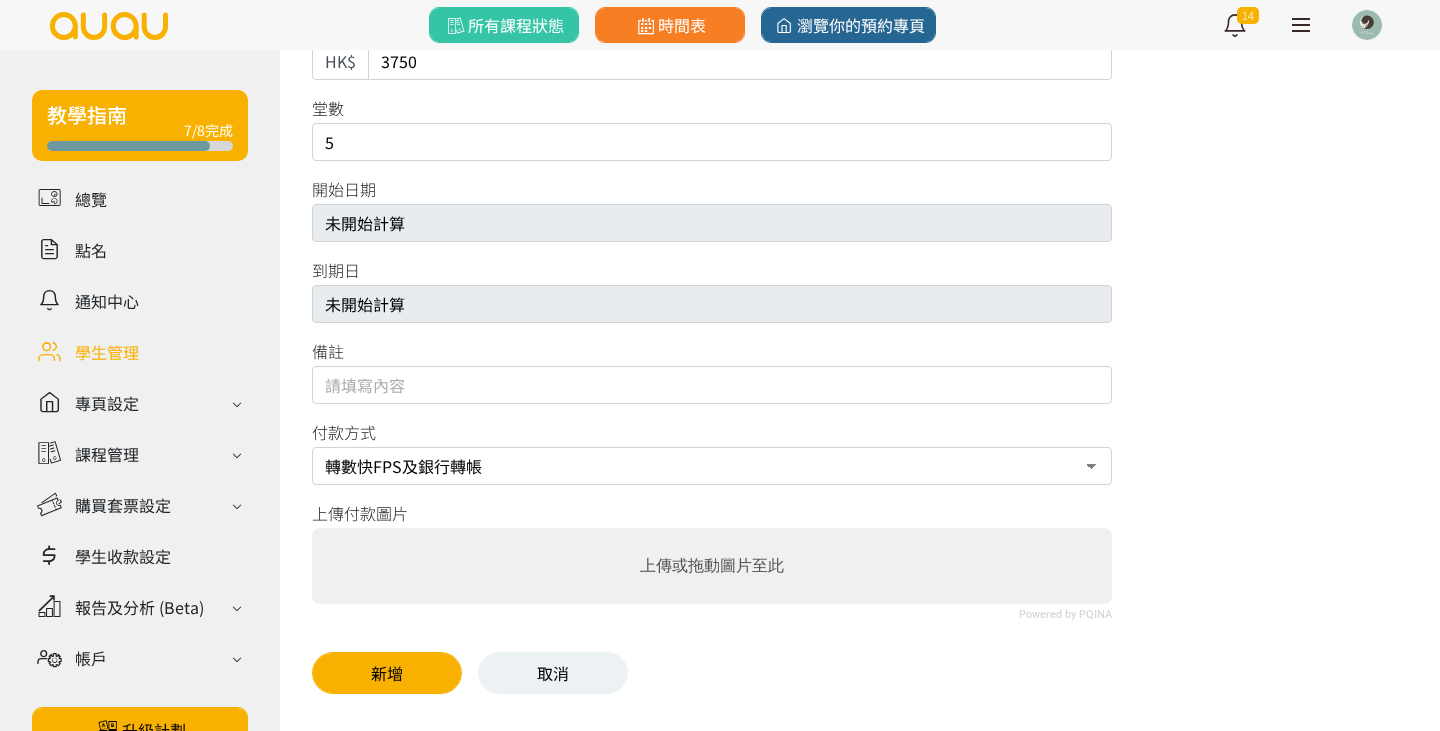 select on "payme" 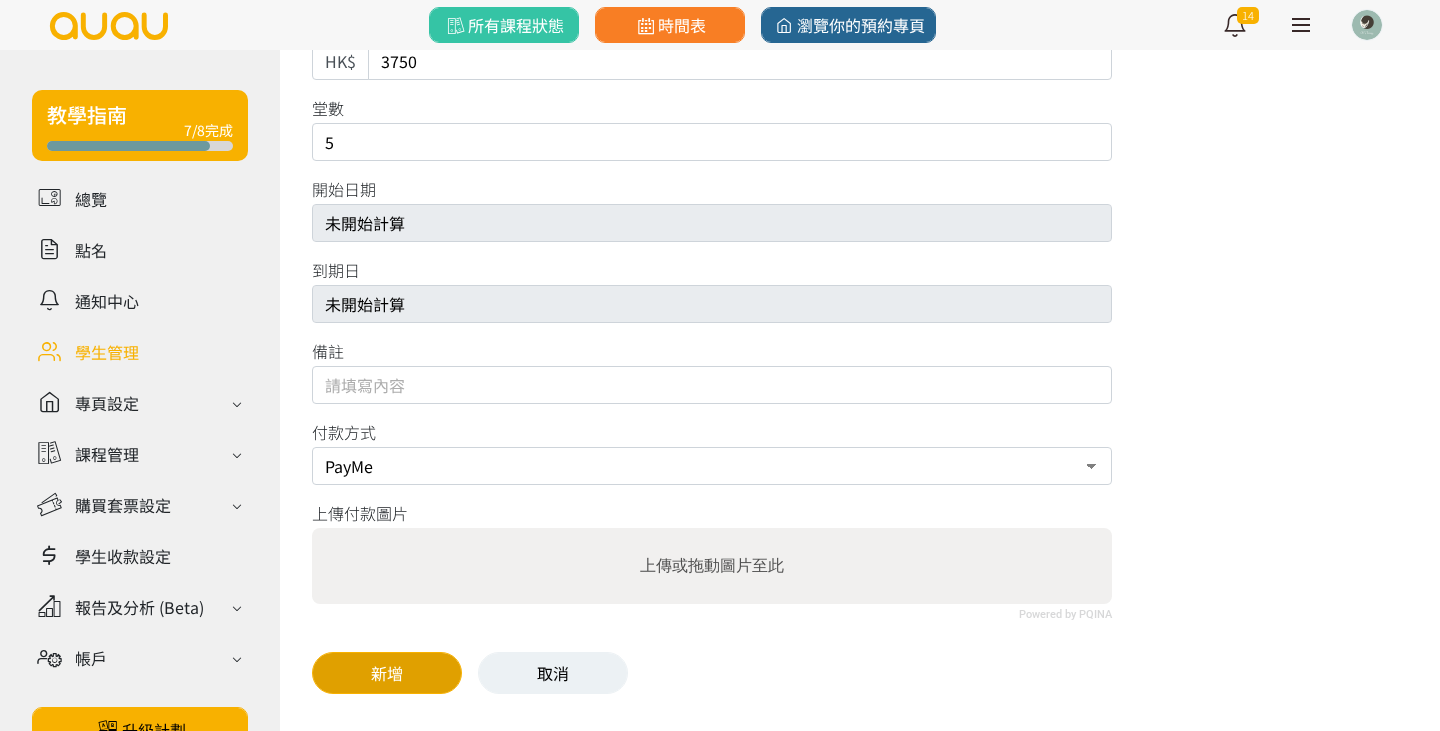 click on "新增" at bounding box center (387, 673) 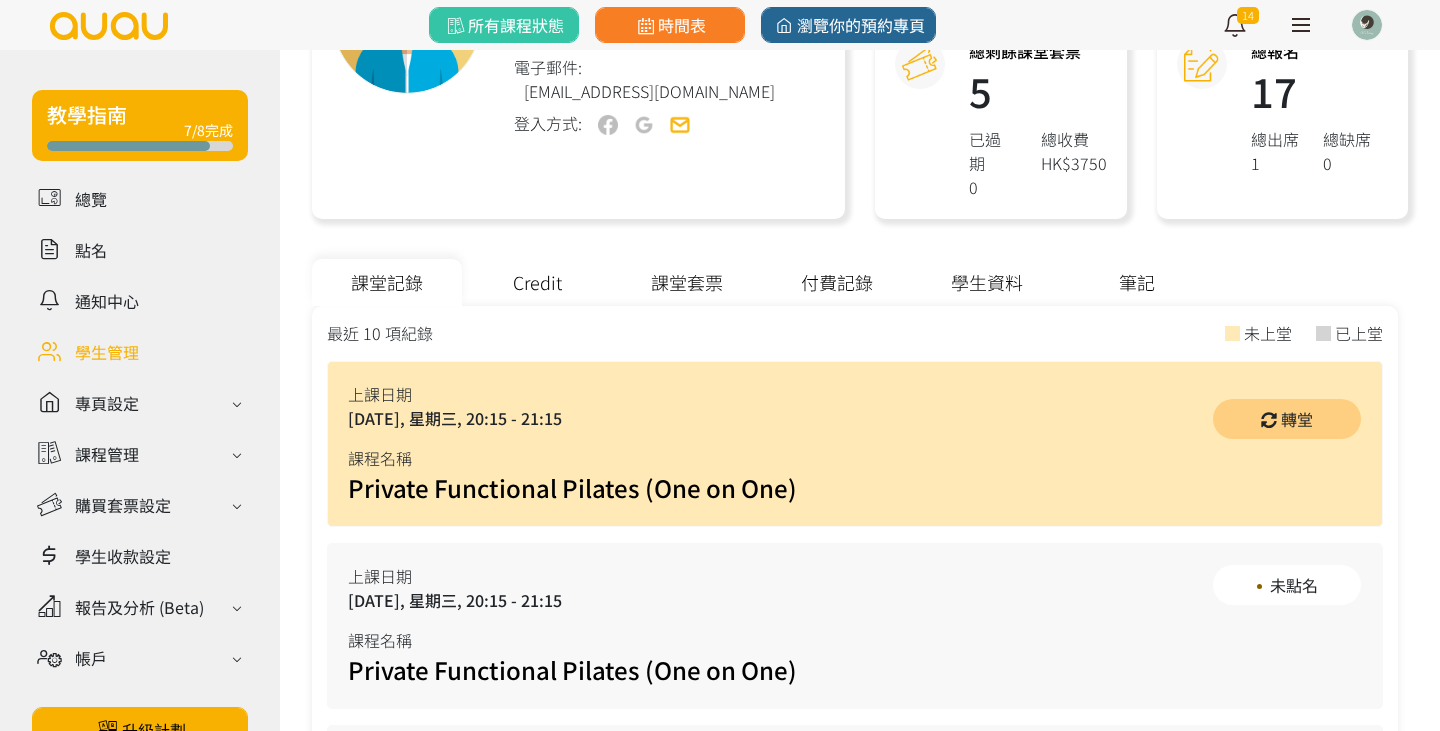 scroll, scrollTop: 393, scrollLeft: 0, axis: vertical 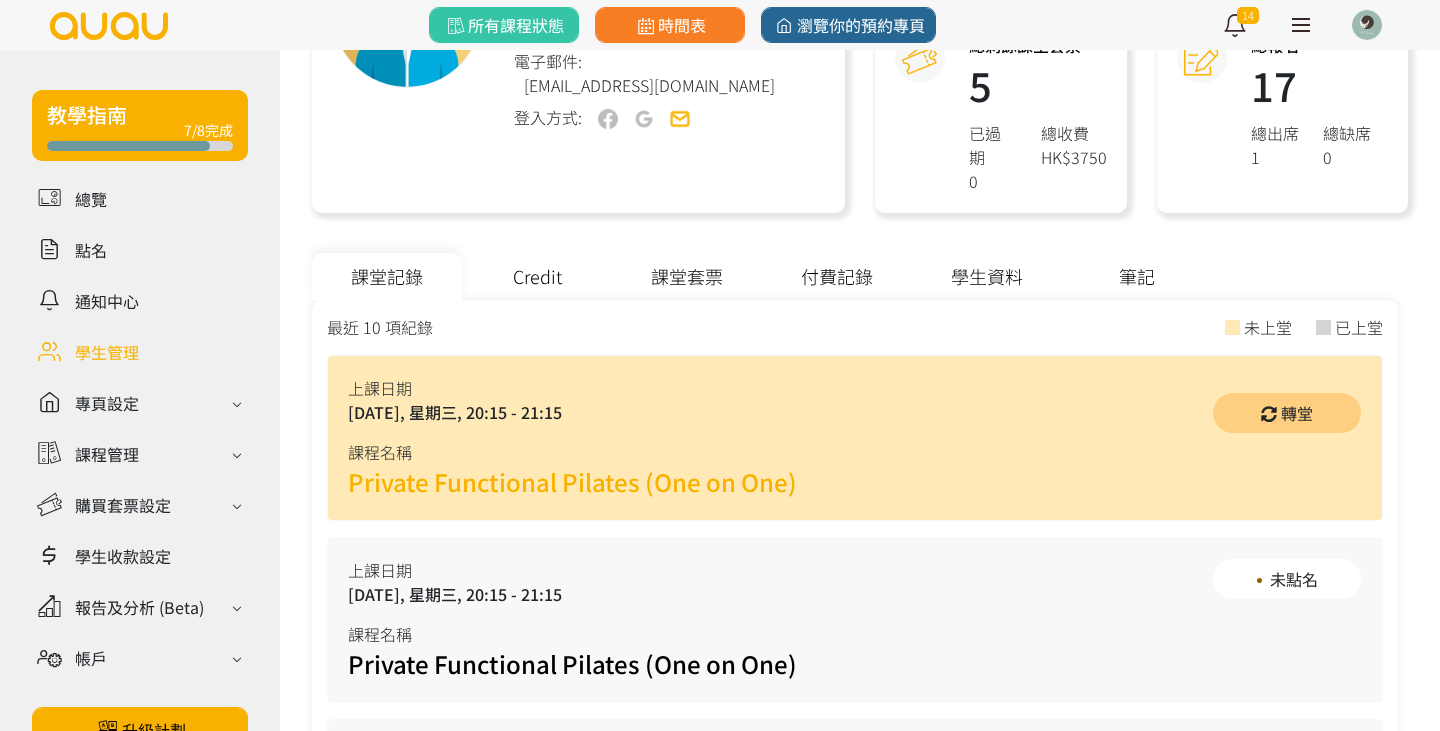 click on "Private Functional Pilates (One on One)" at bounding box center (572, 481) 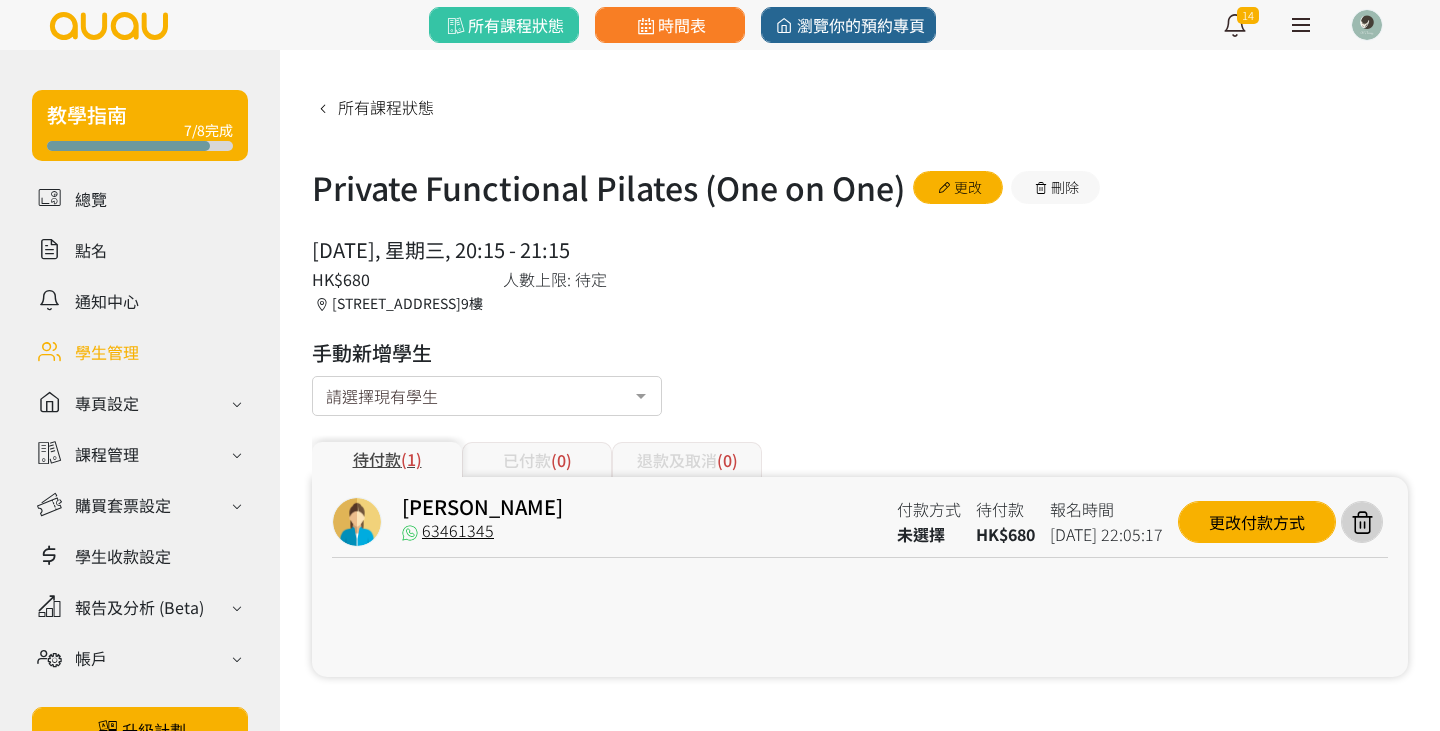 scroll, scrollTop: 0, scrollLeft: 0, axis: both 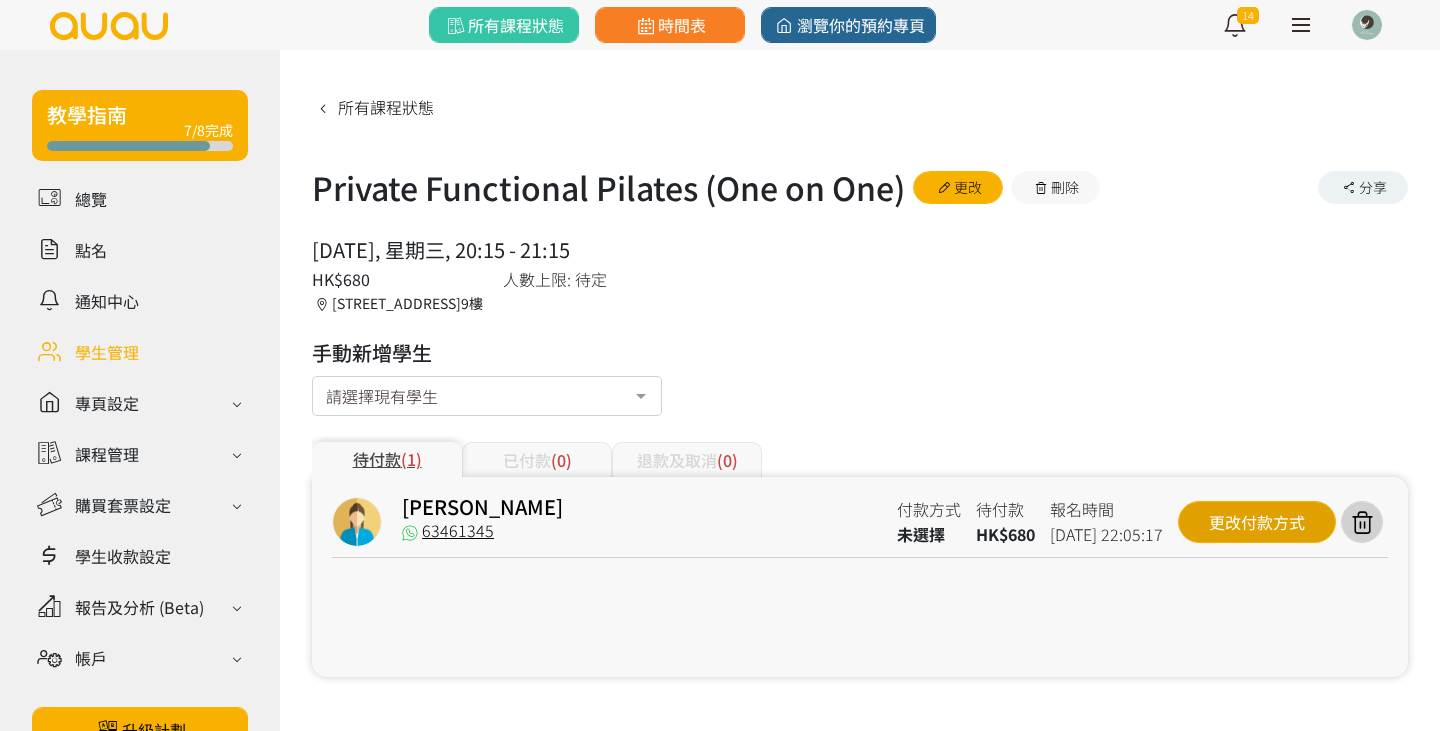 click on "更改付款方式" at bounding box center [1257, 522] 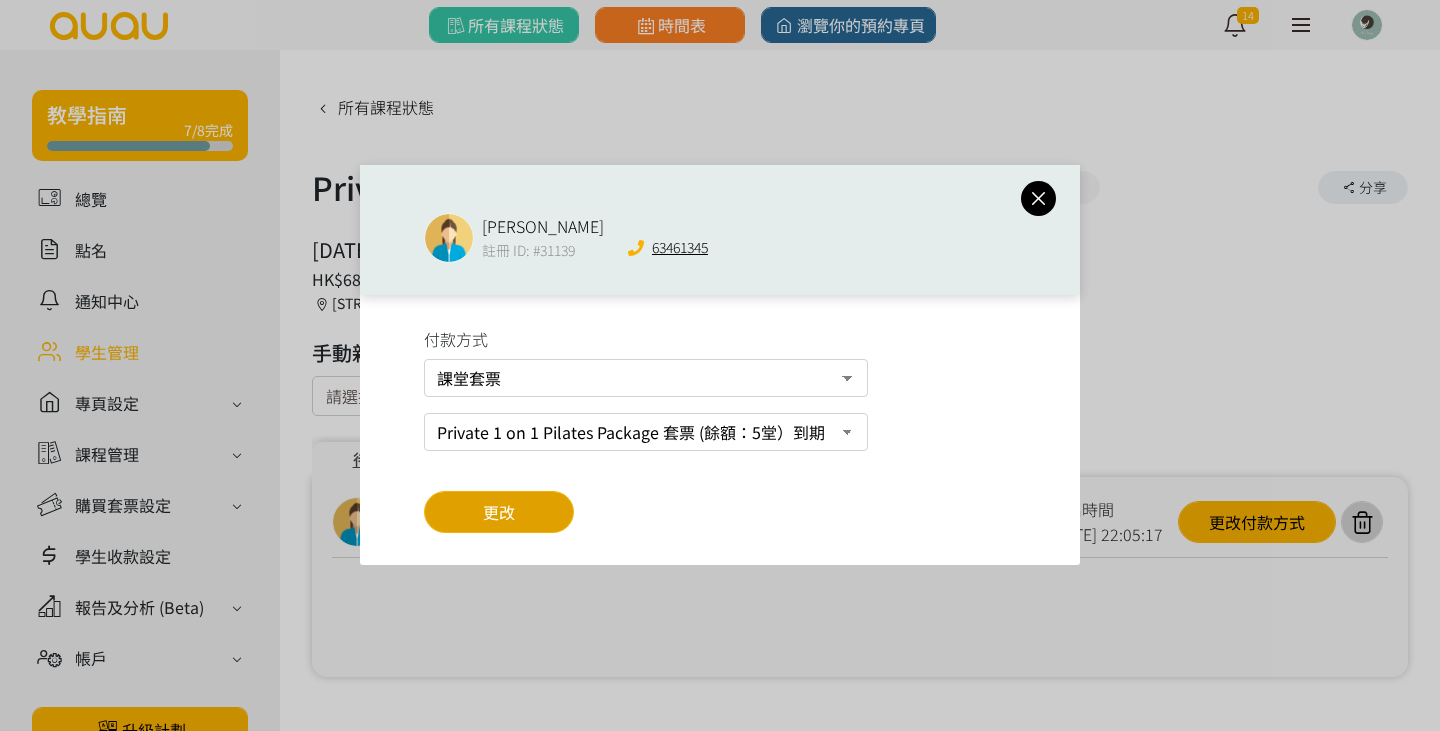 click on "更改" at bounding box center (499, 512) 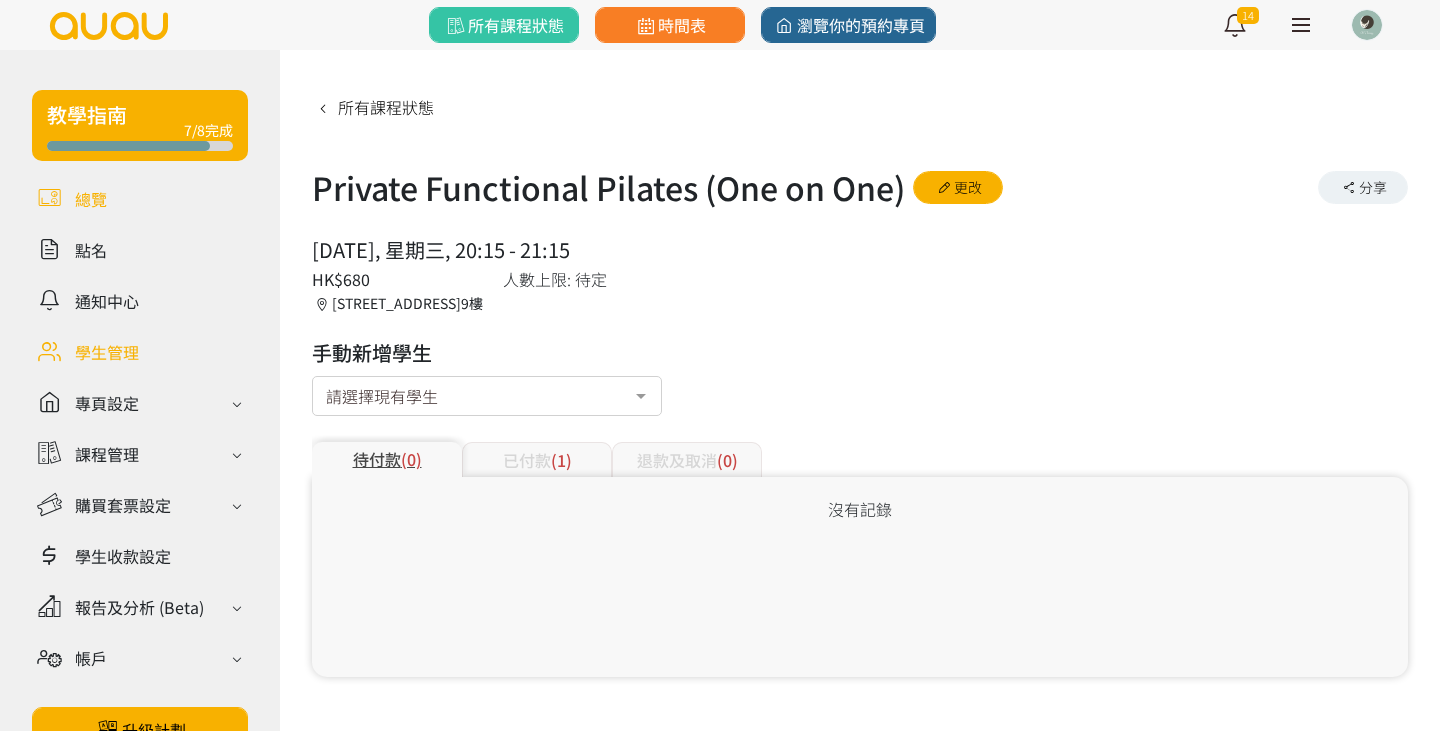 click at bounding box center (140, 198) 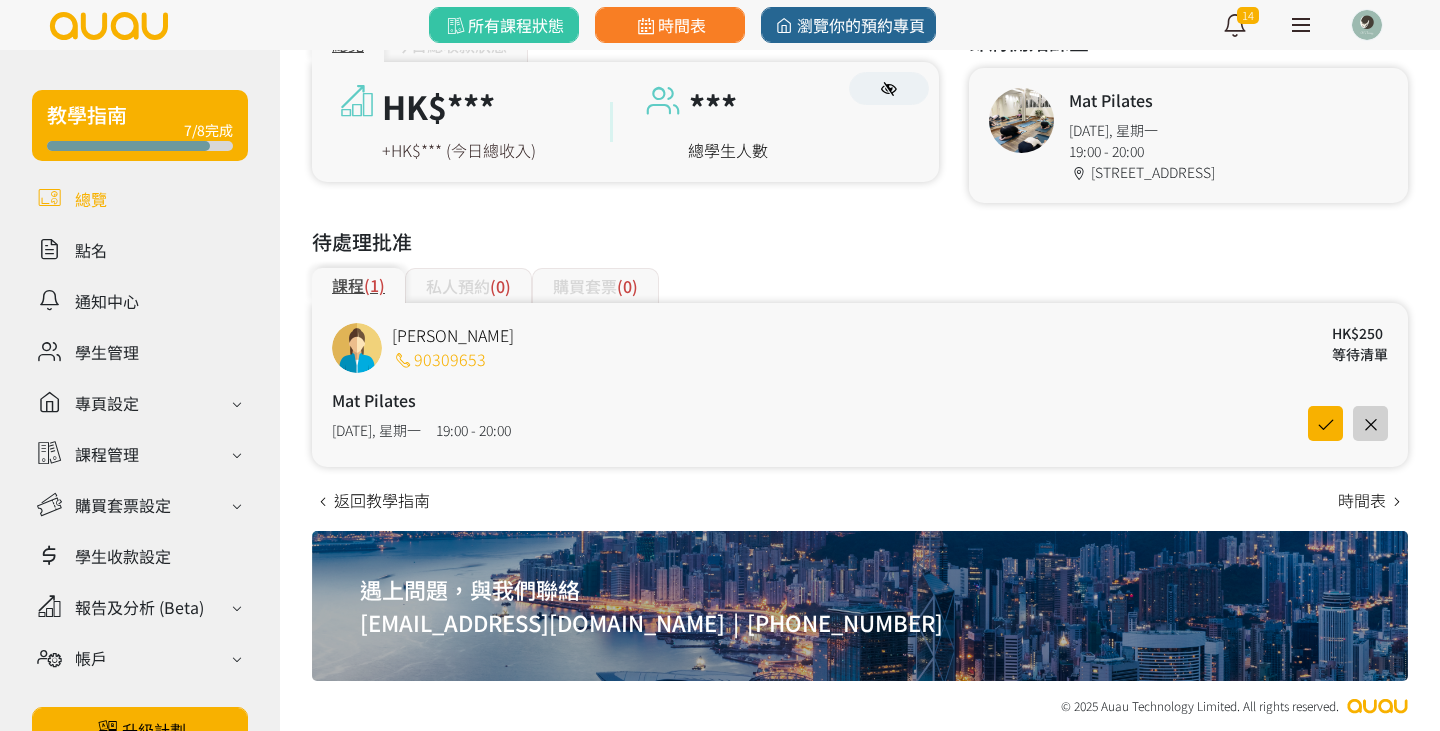 scroll, scrollTop: 84, scrollLeft: 0, axis: vertical 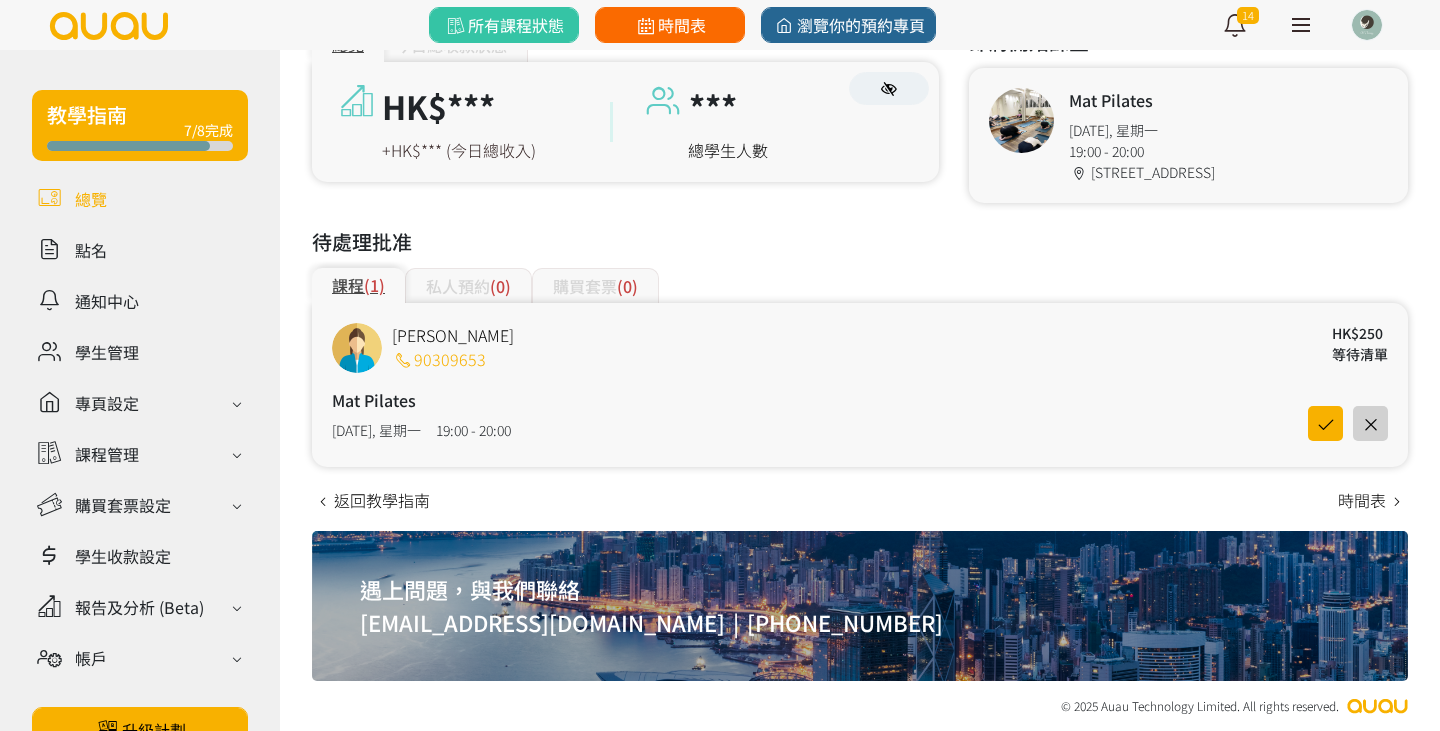 click on "時間表" at bounding box center [669, 25] 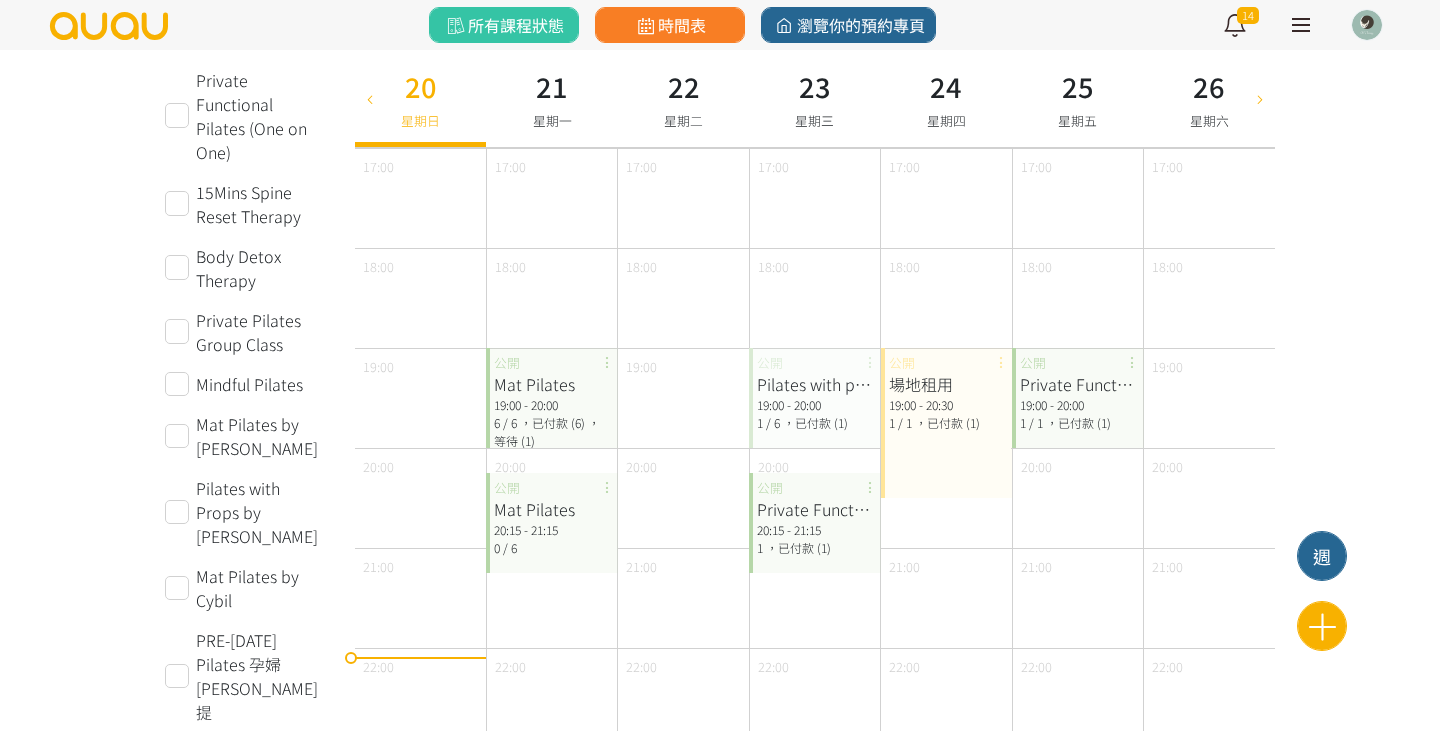 scroll, scrollTop: 893, scrollLeft: 0, axis: vertical 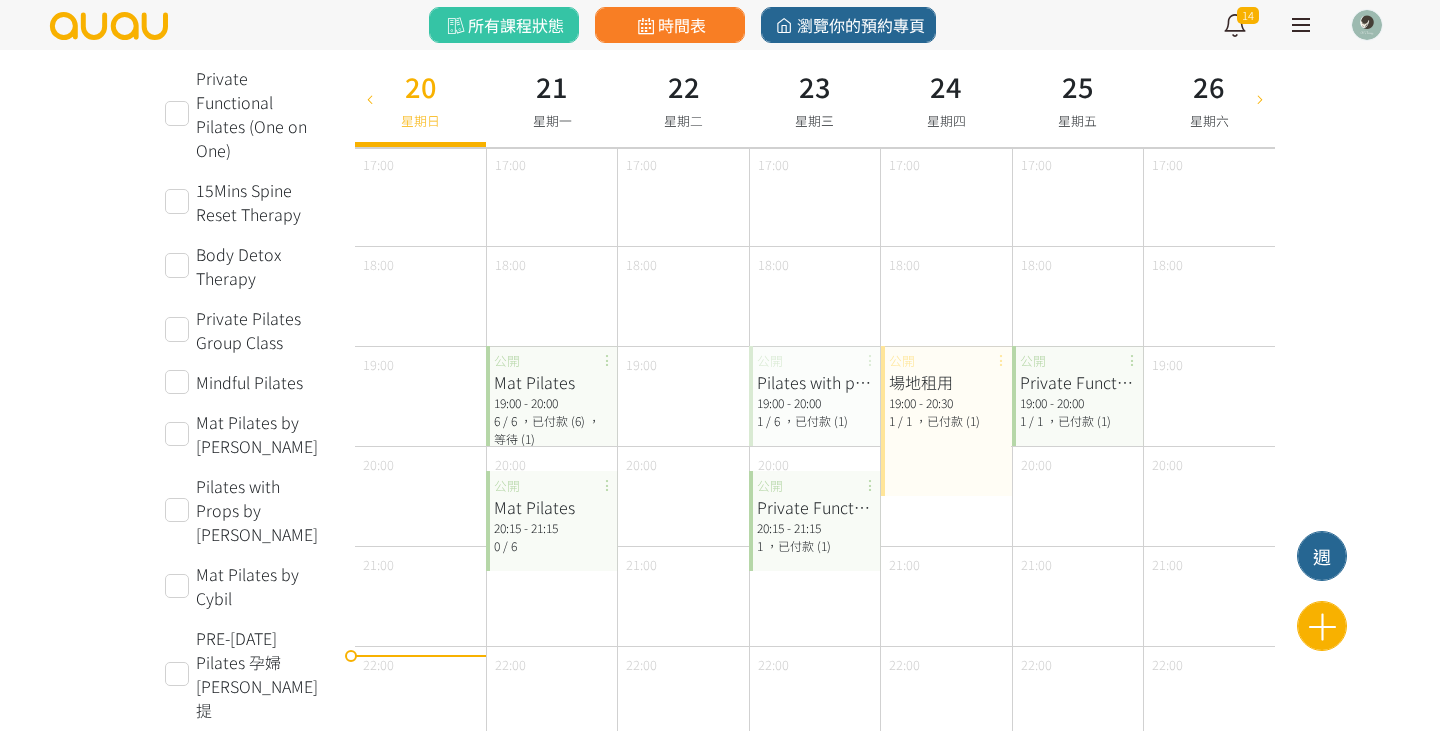 click on "19:00 -
20:00" at bounding box center (814, 403) 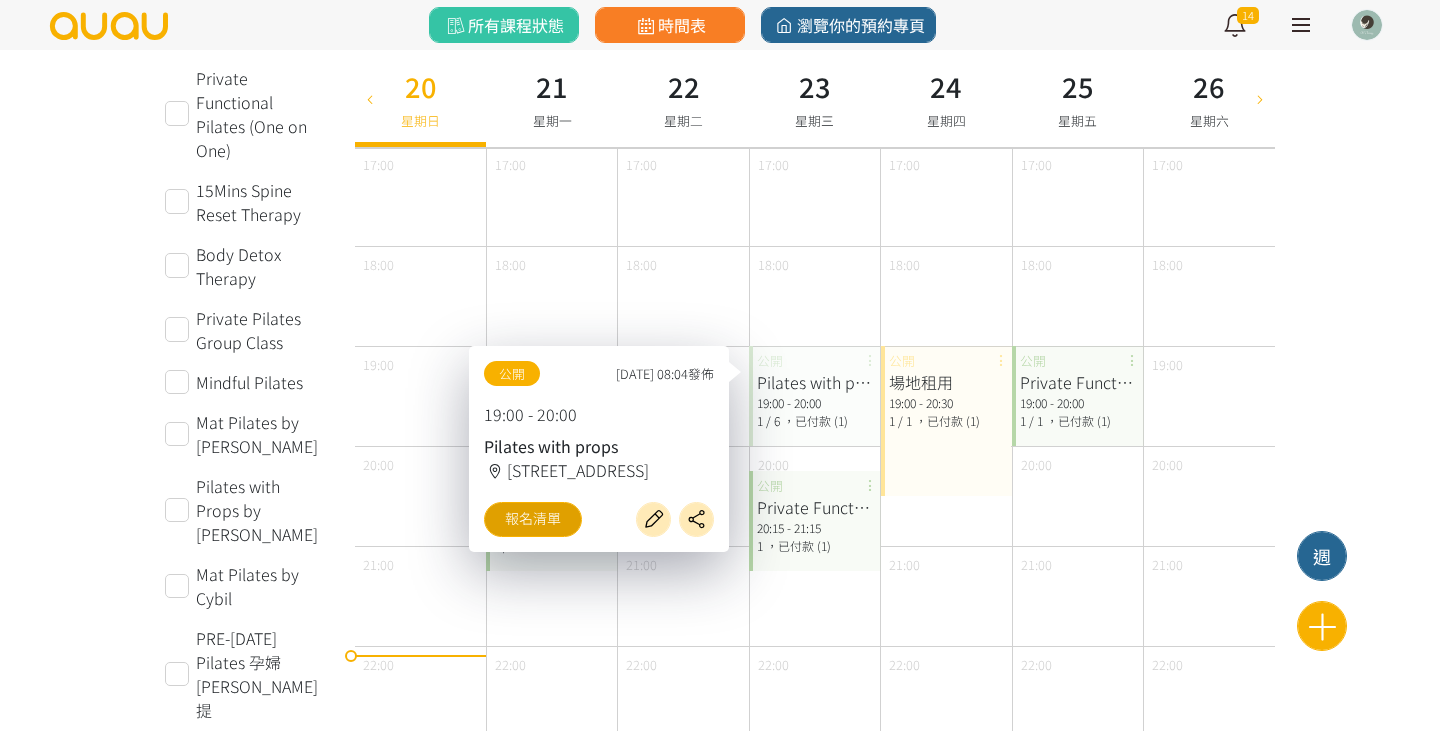 click on "報名清單" at bounding box center [533, 519] 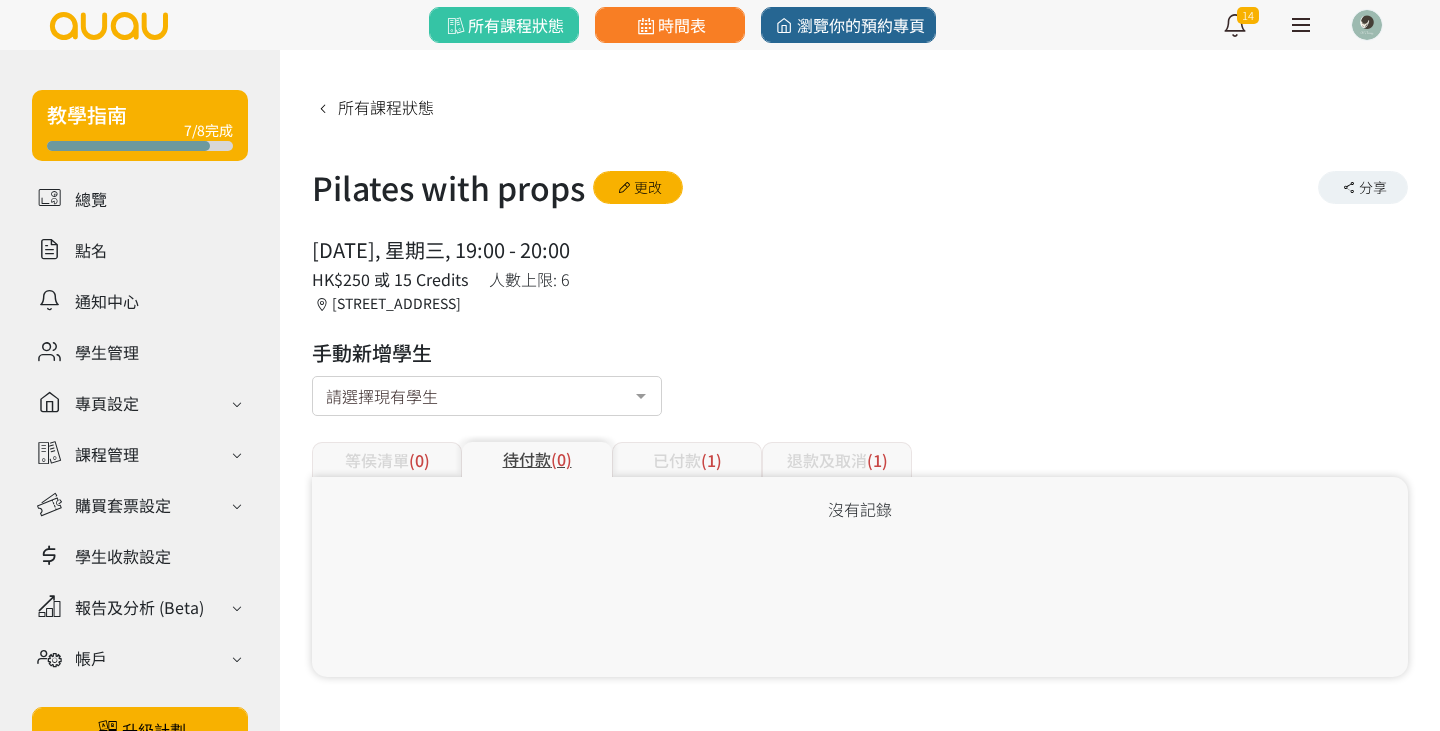 scroll, scrollTop: 16, scrollLeft: 0, axis: vertical 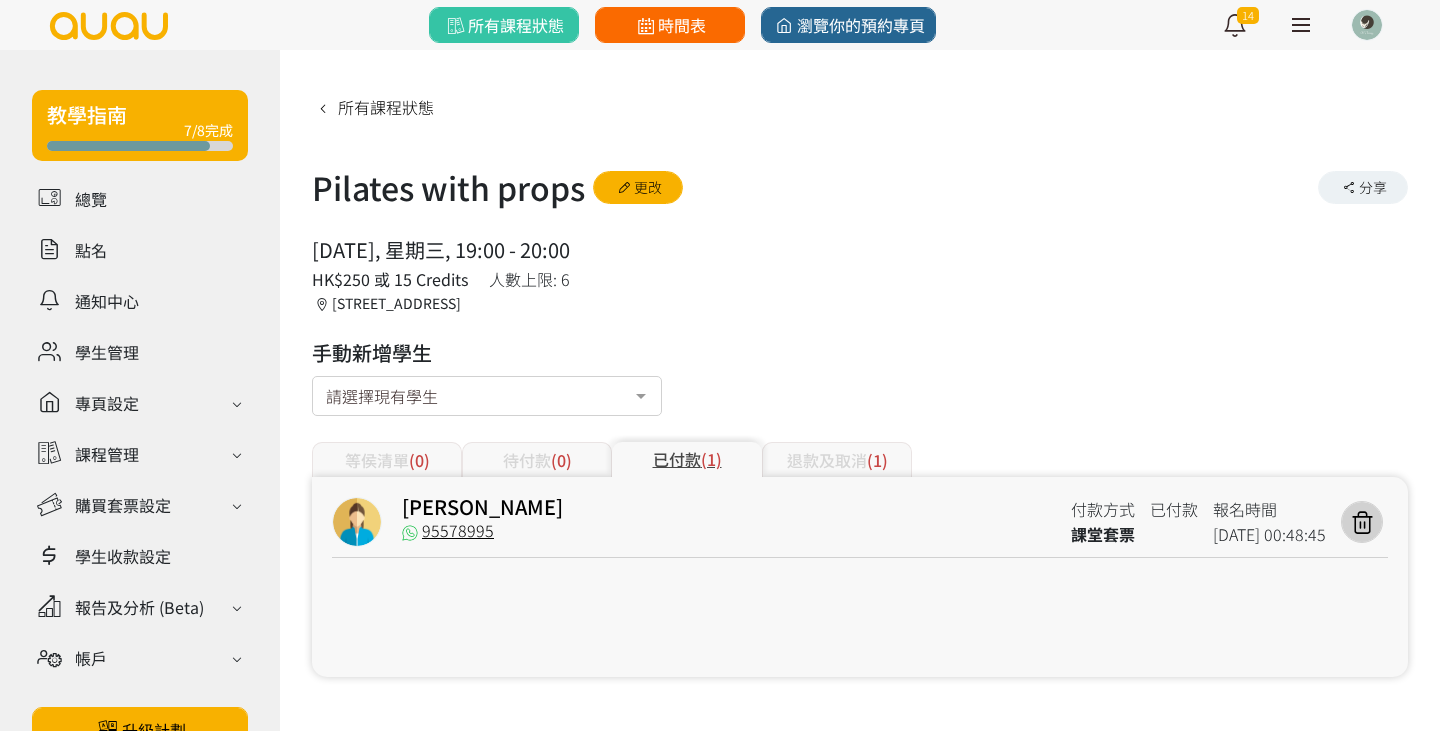 click on "時間表" at bounding box center (670, 25) 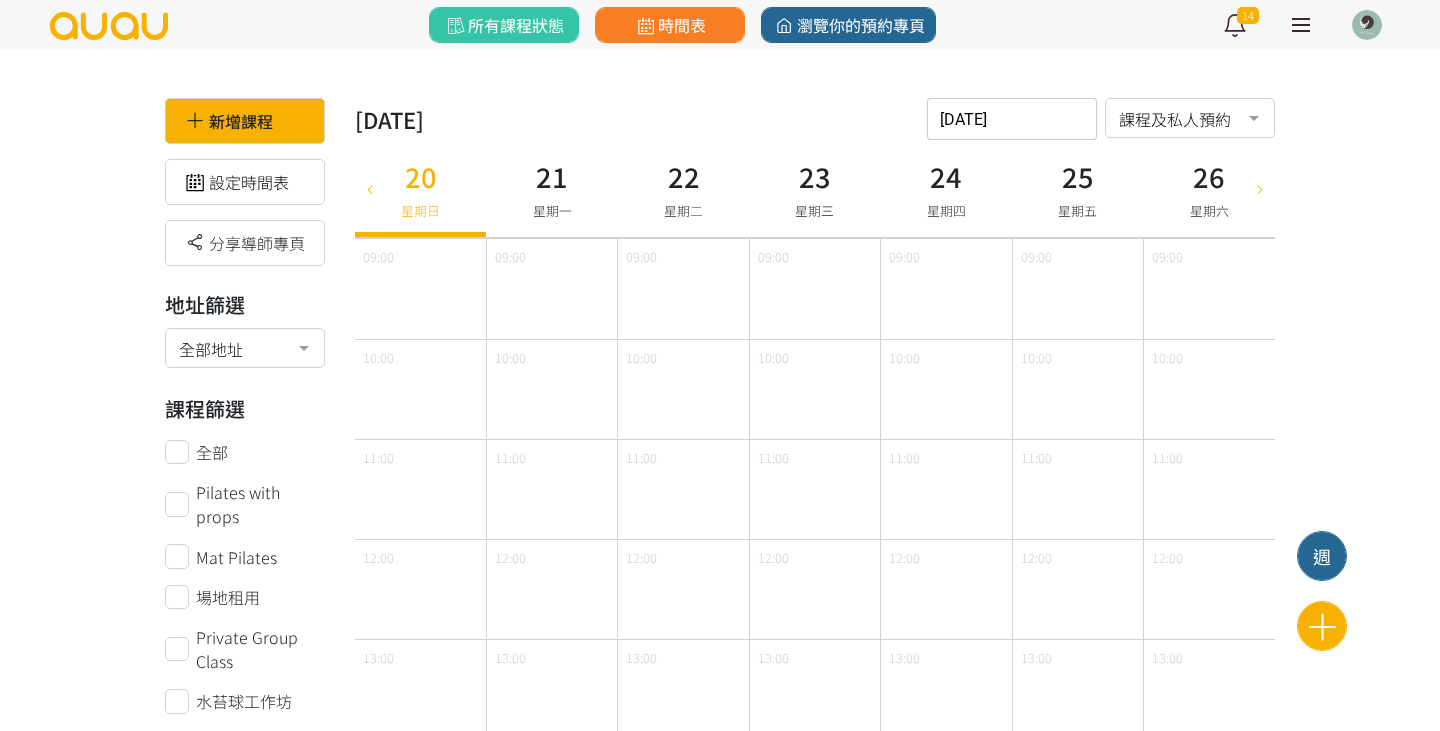 scroll, scrollTop: 0, scrollLeft: 0, axis: both 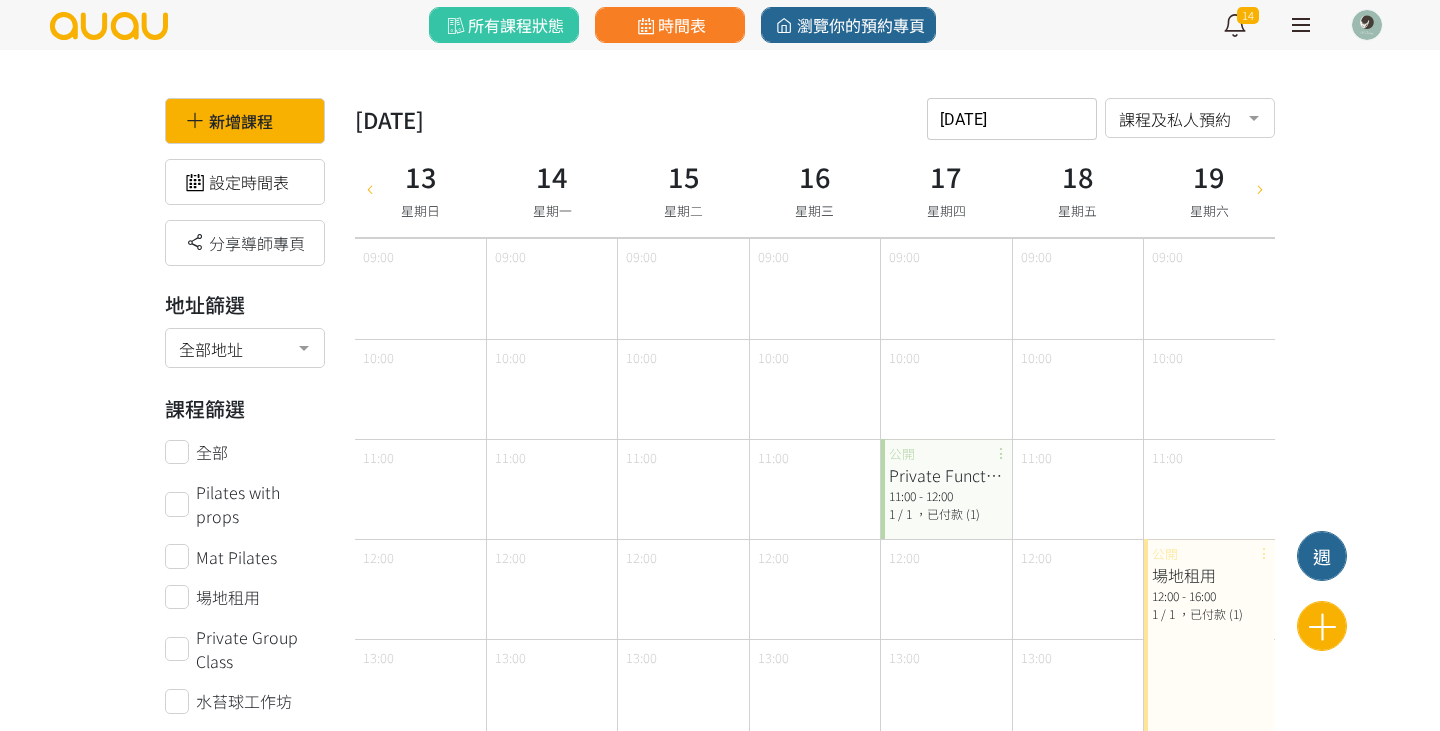 click at bounding box center [1260, 188] 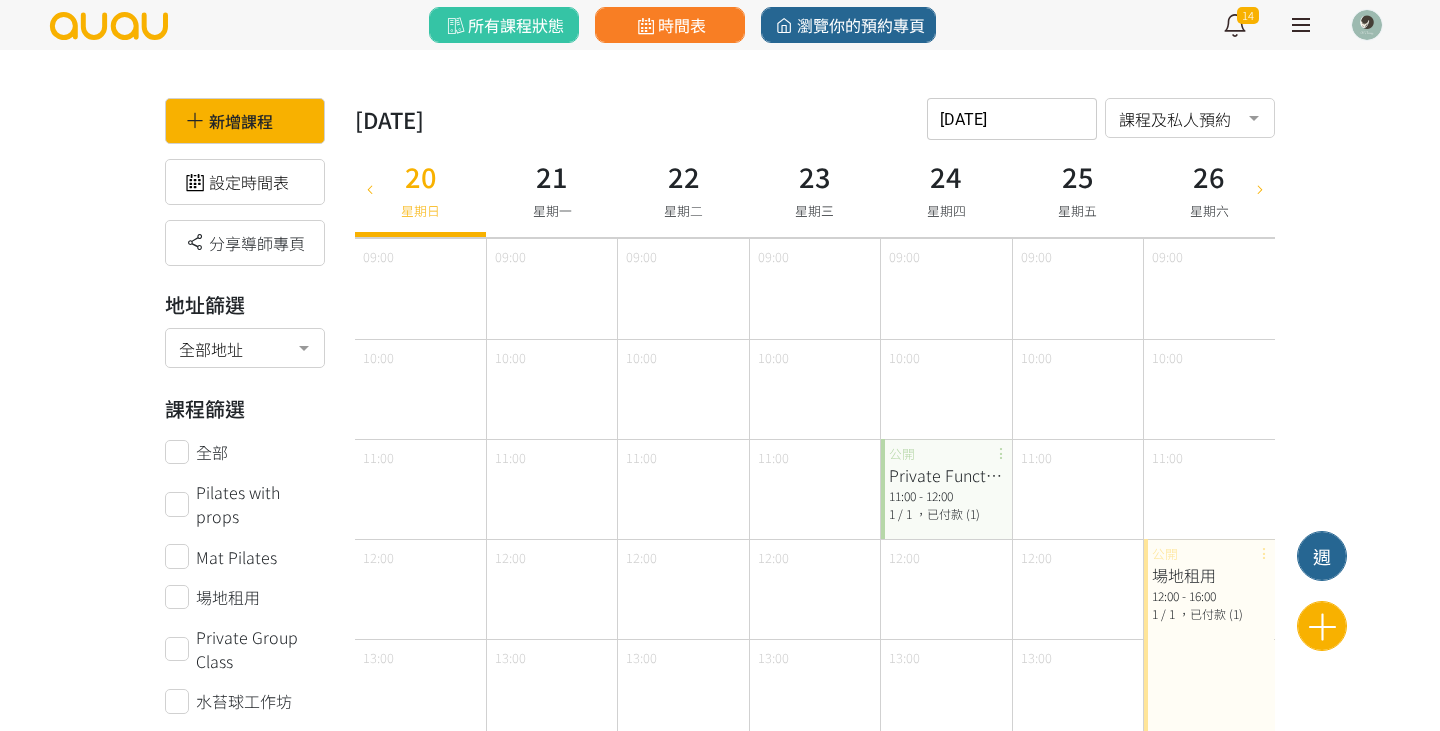 type on "[DATE]" 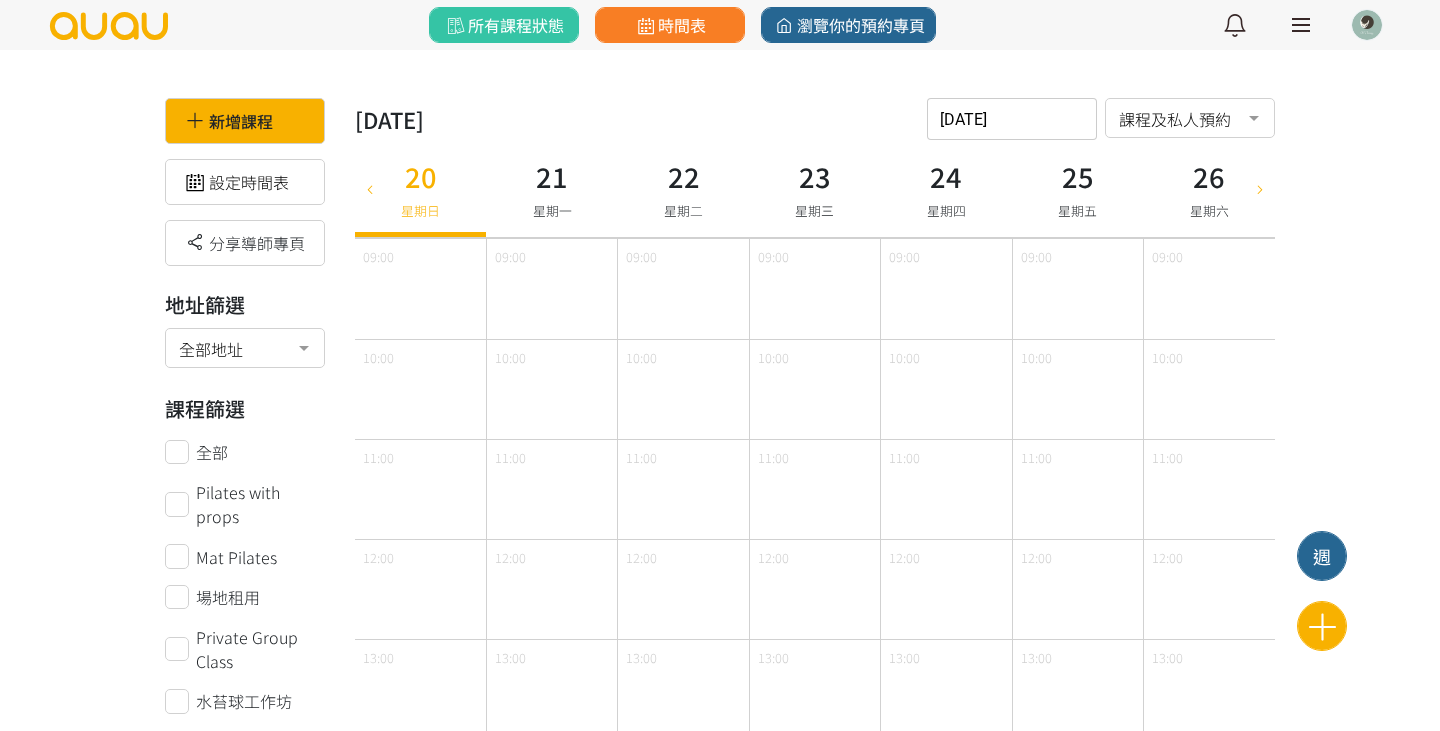 scroll, scrollTop: 0, scrollLeft: 0, axis: both 